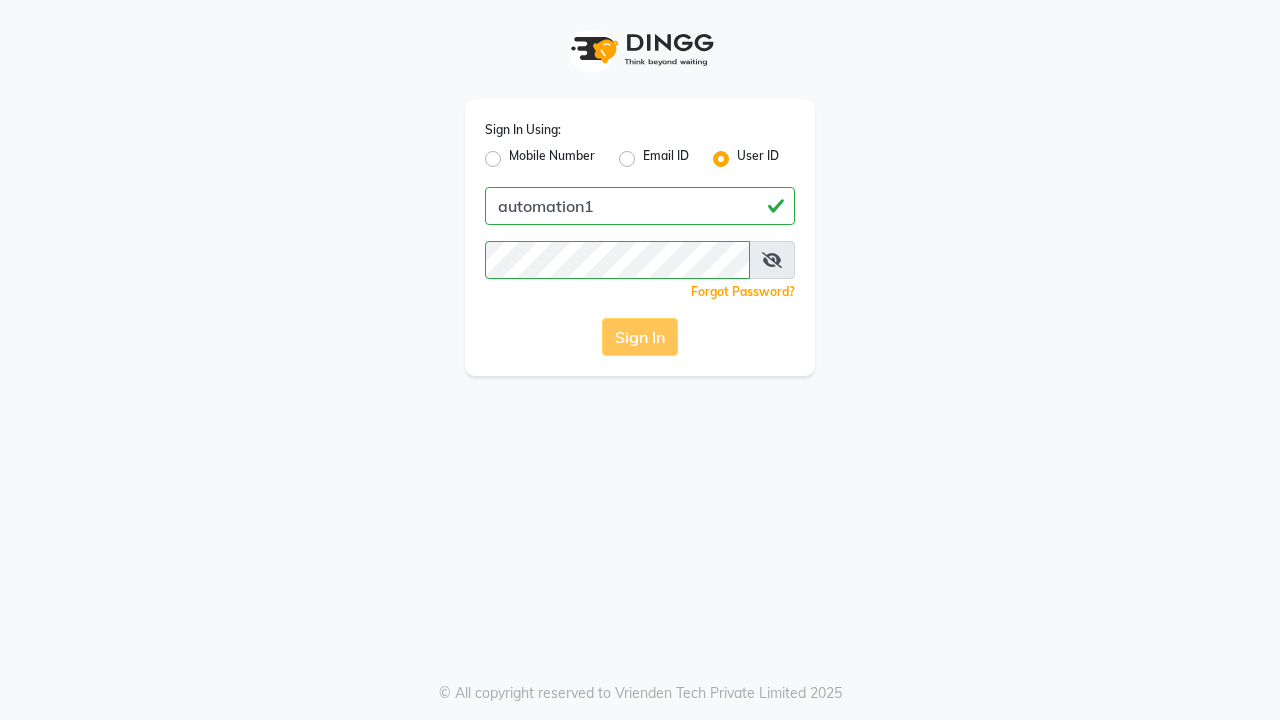 scroll, scrollTop: 0, scrollLeft: 0, axis: both 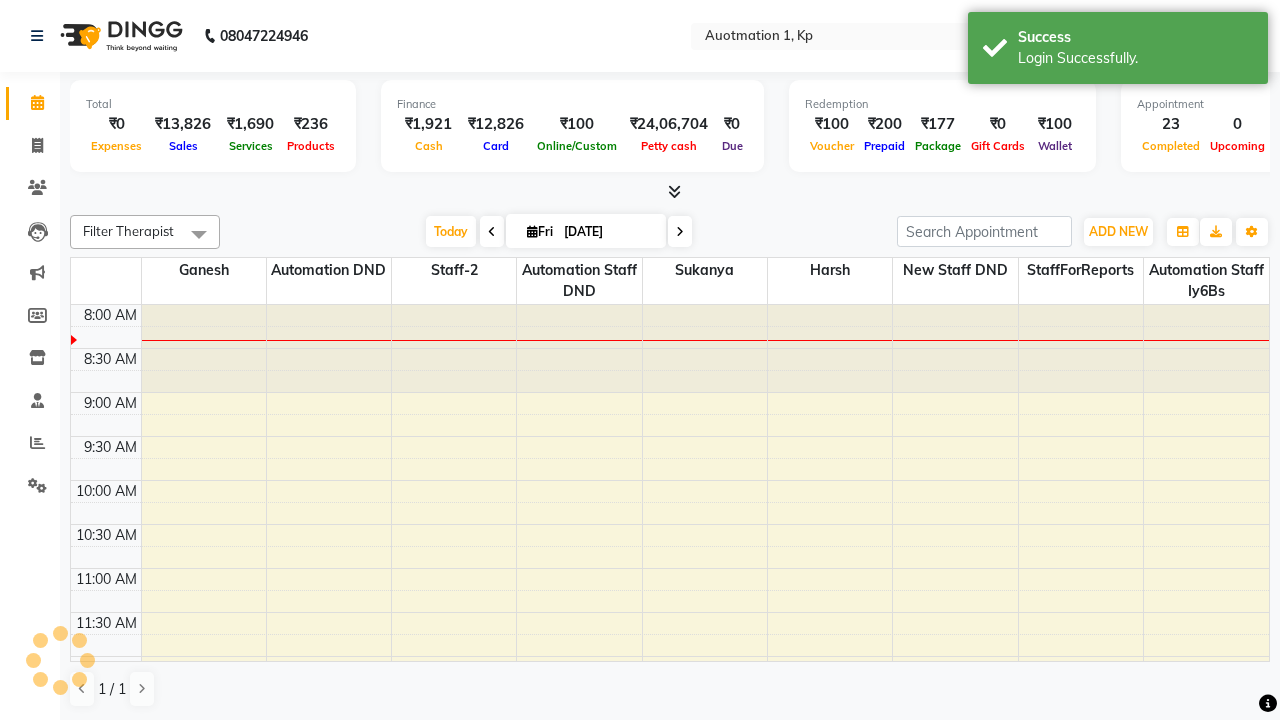 select on "en" 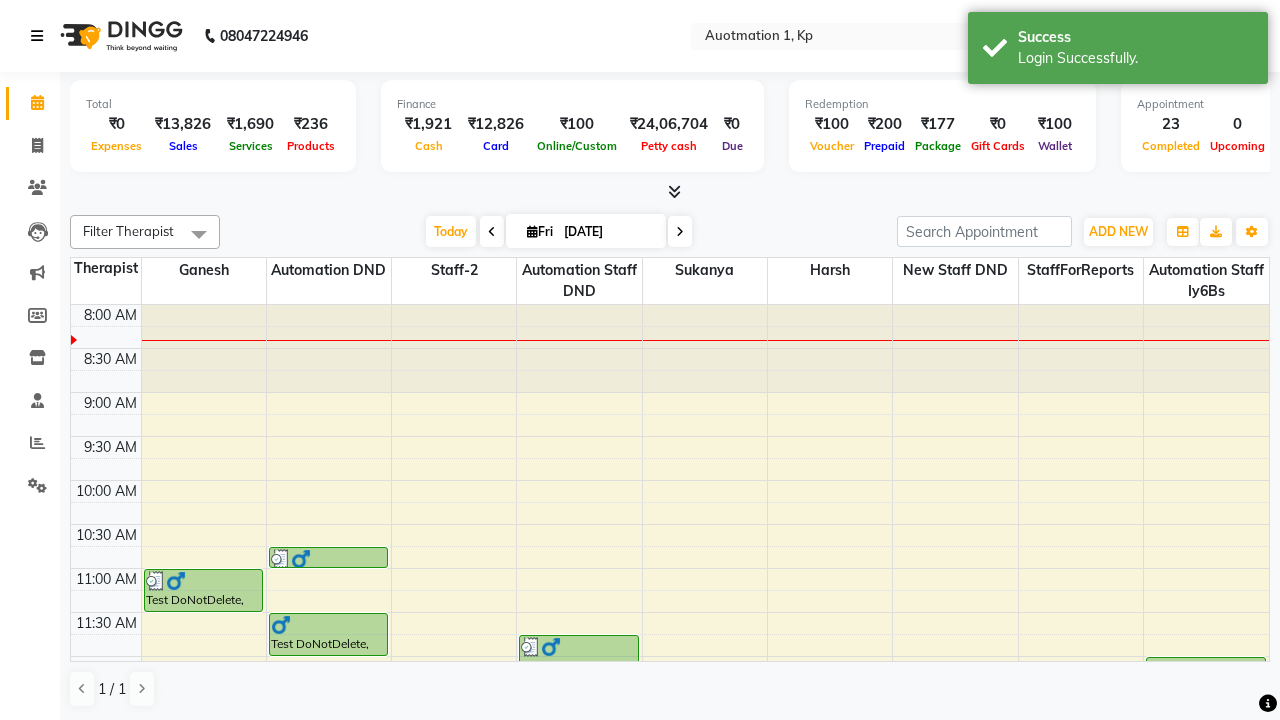 click at bounding box center (37, 36) 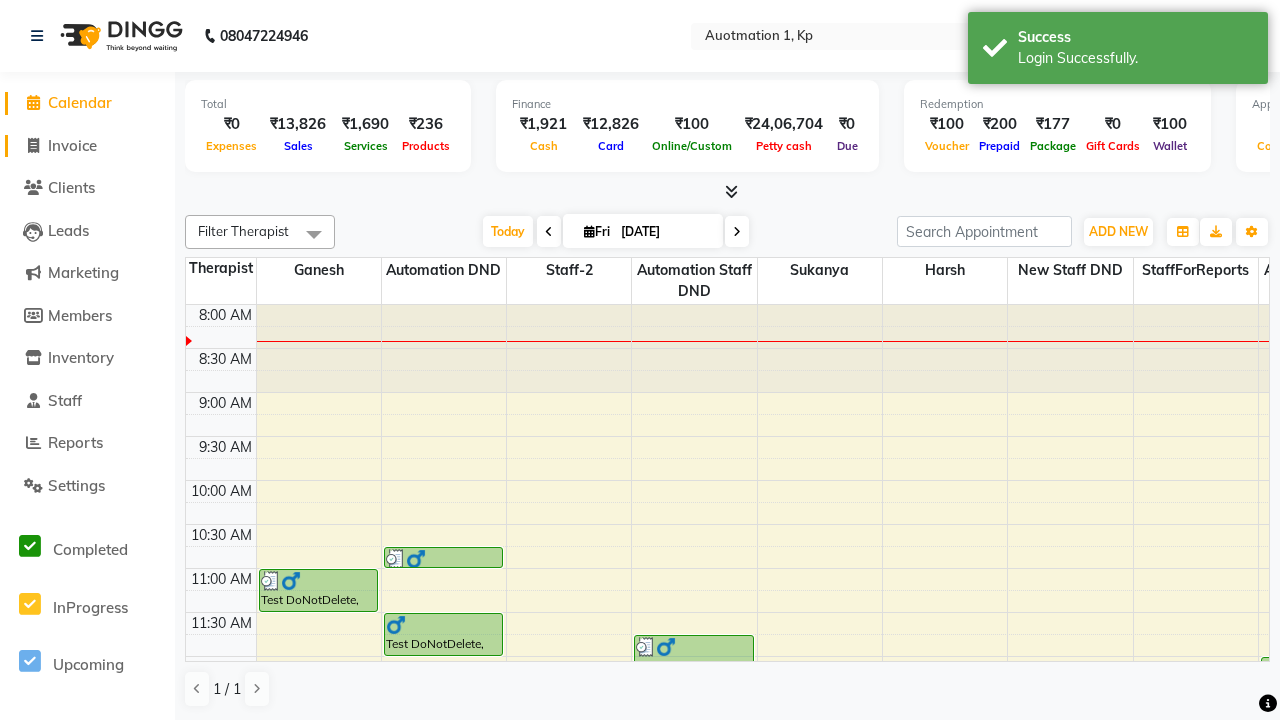 click on "Invoice" 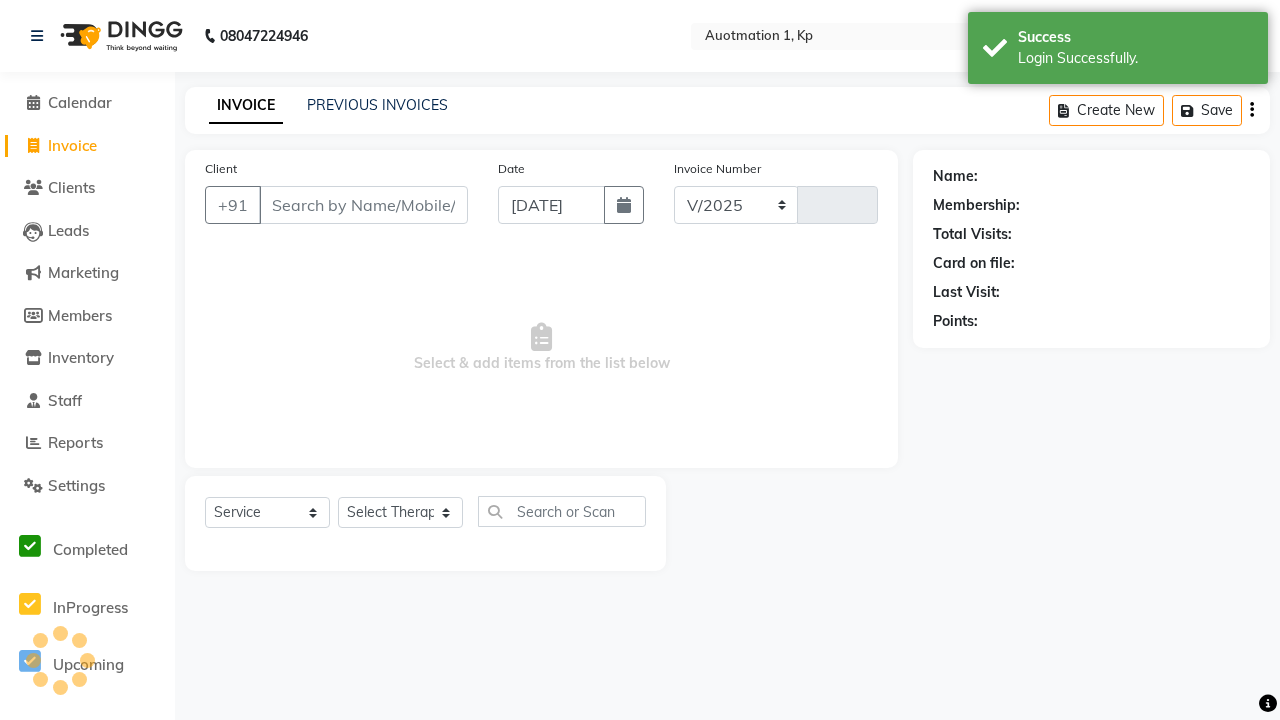 select on "150" 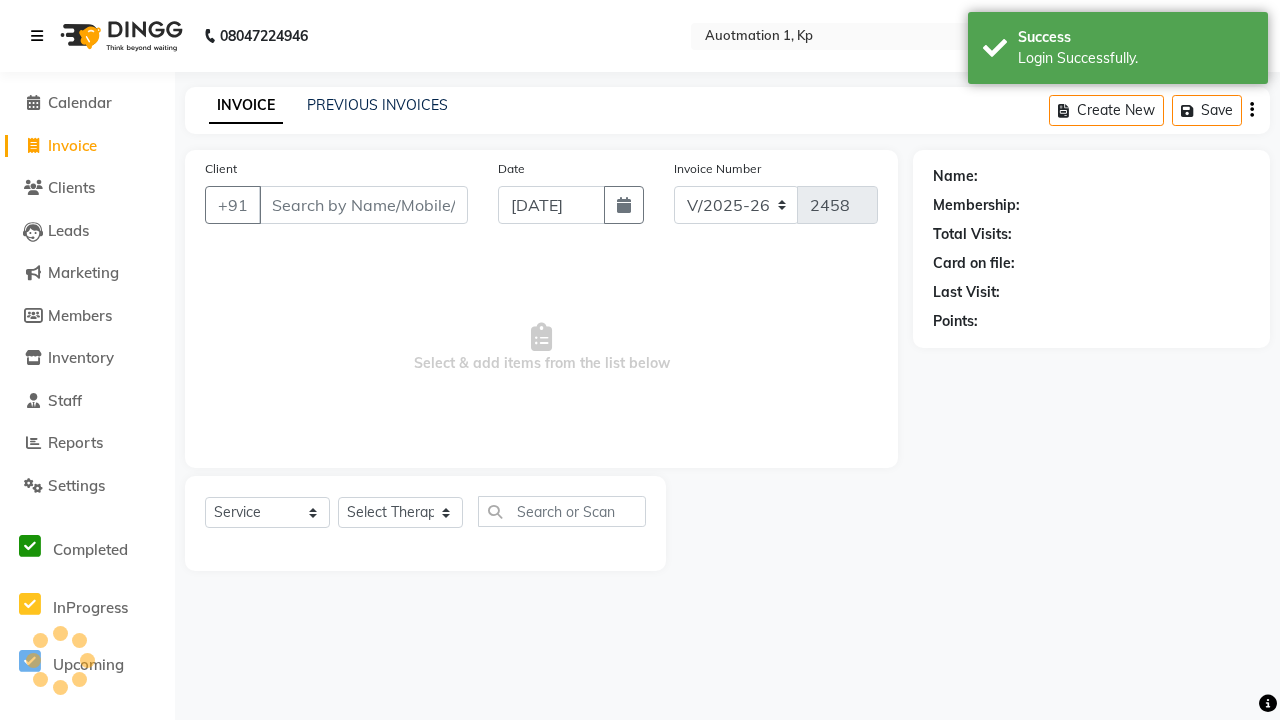 click at bounding box center [37, 36] 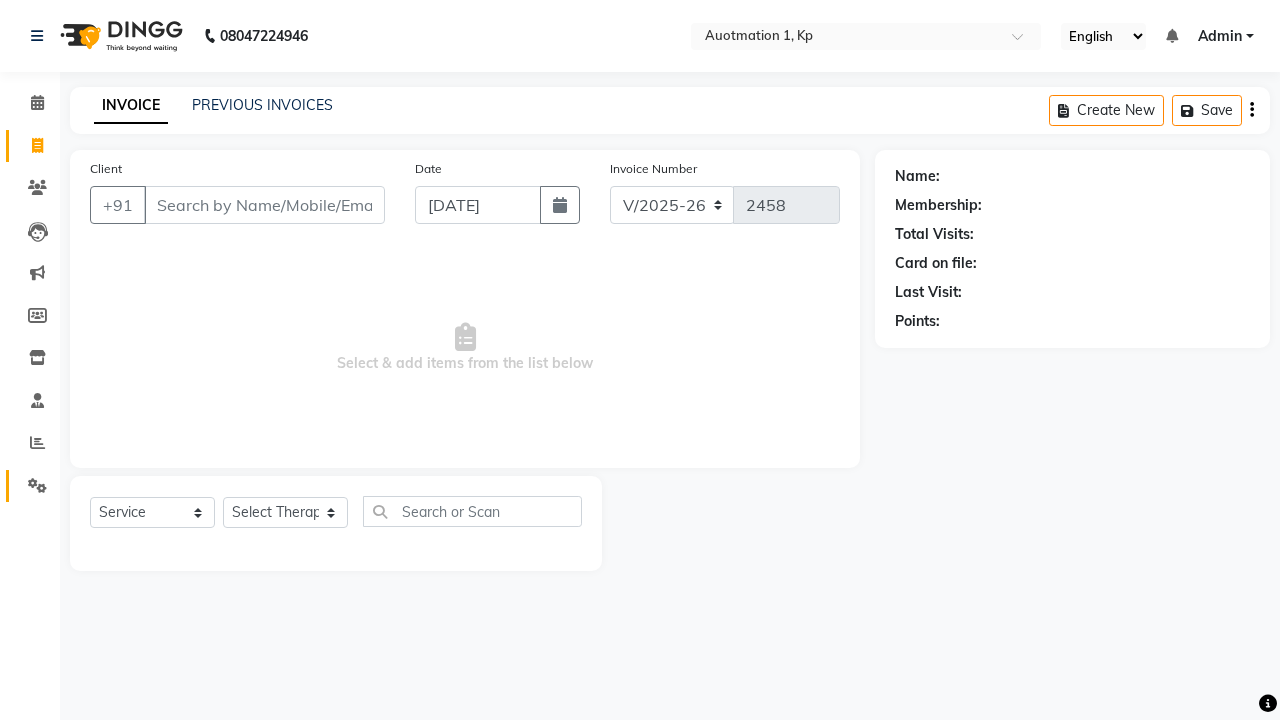click 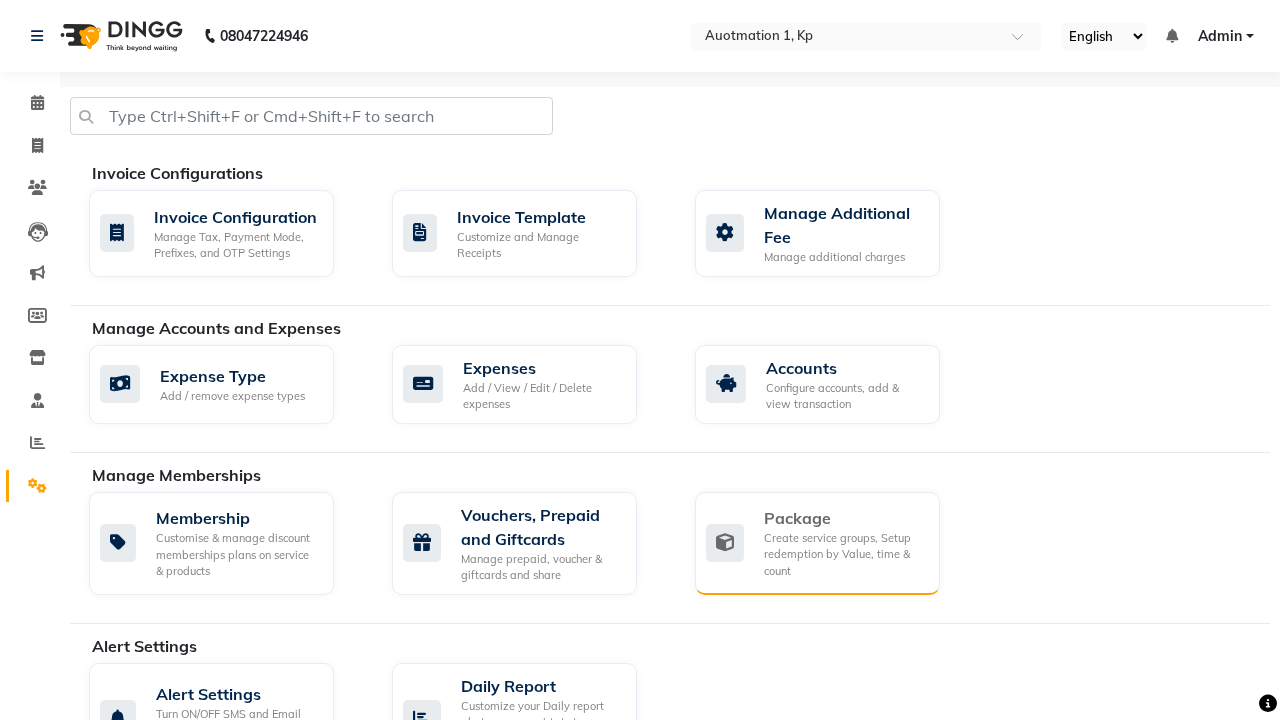 click on "Package" 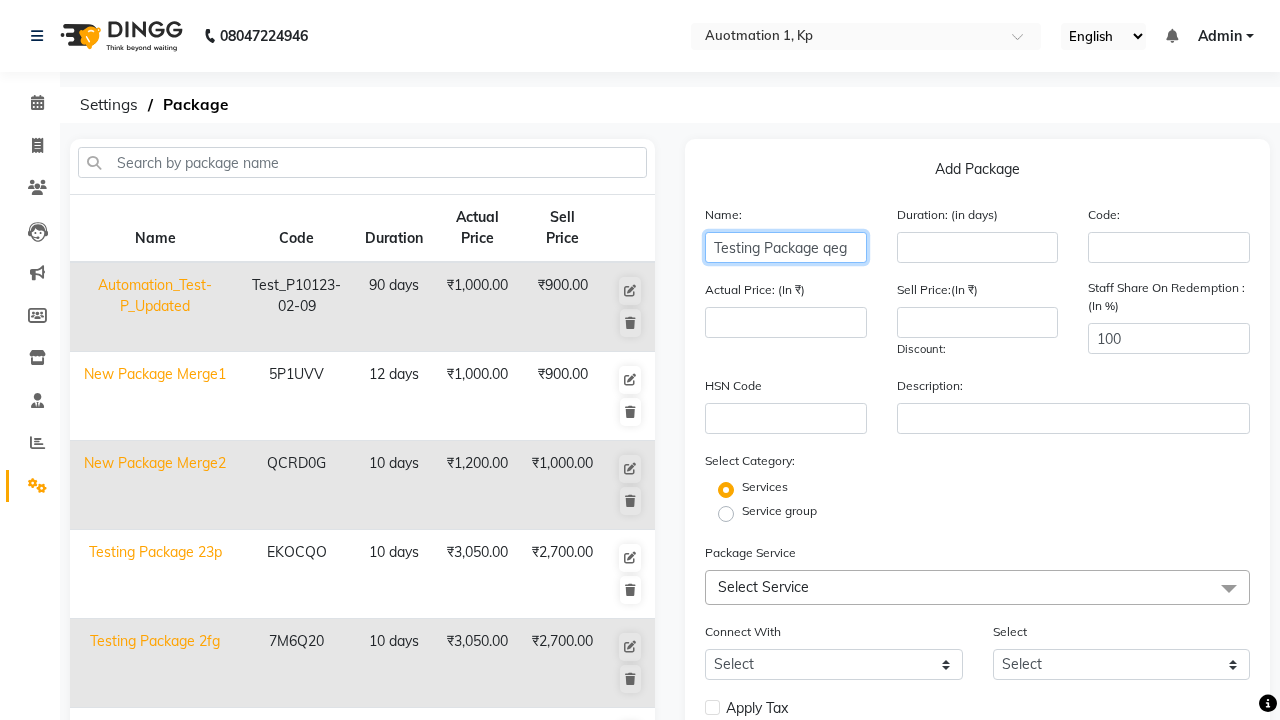 type on "Testing Package qeg" 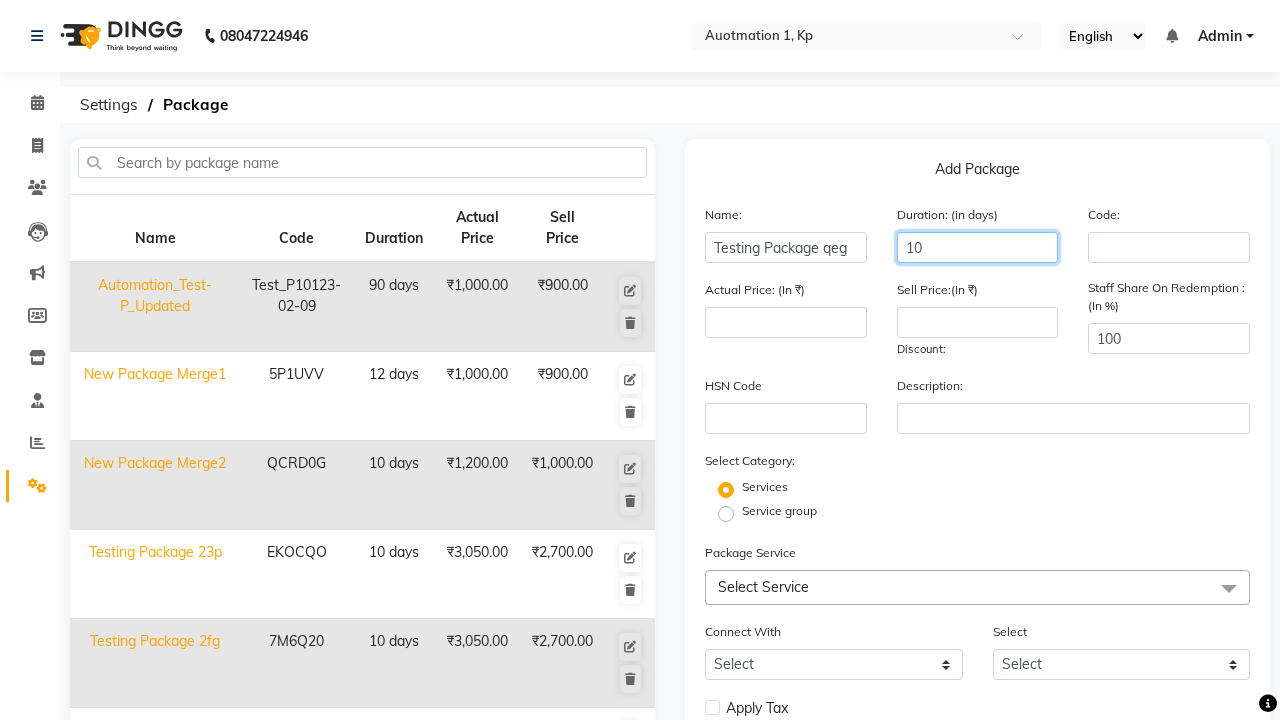 type on "10" 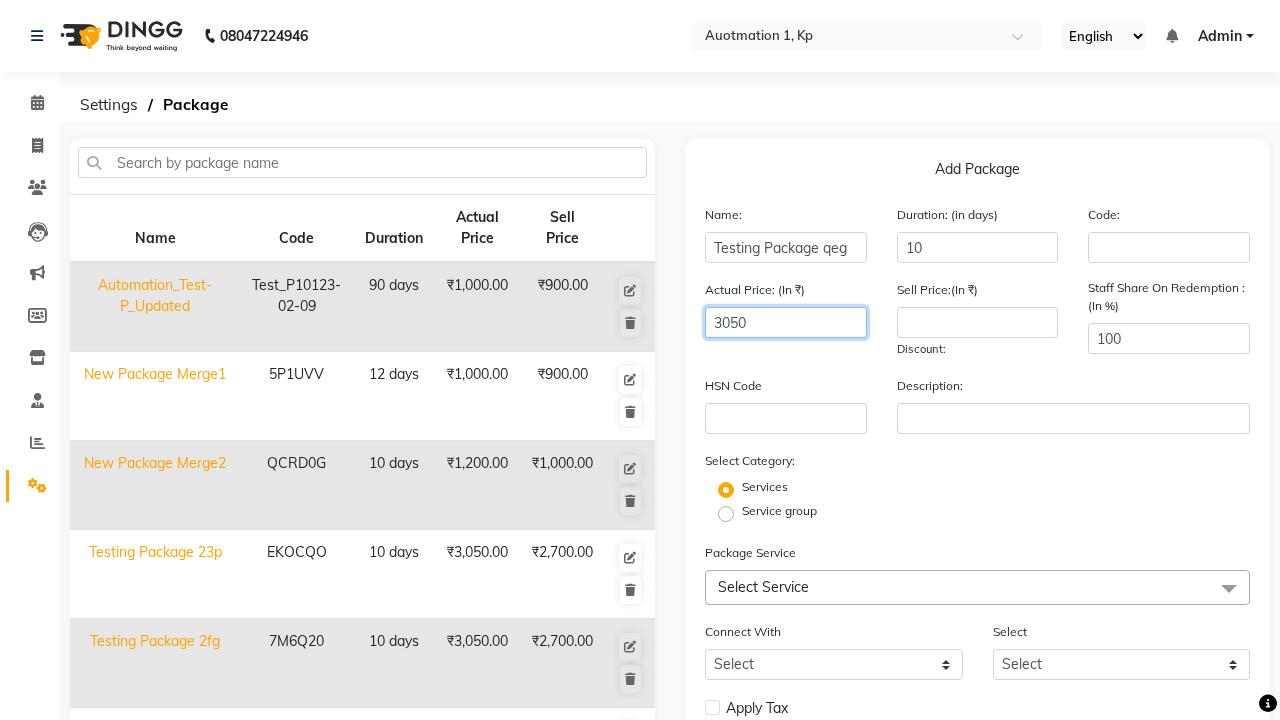 type on "3050" 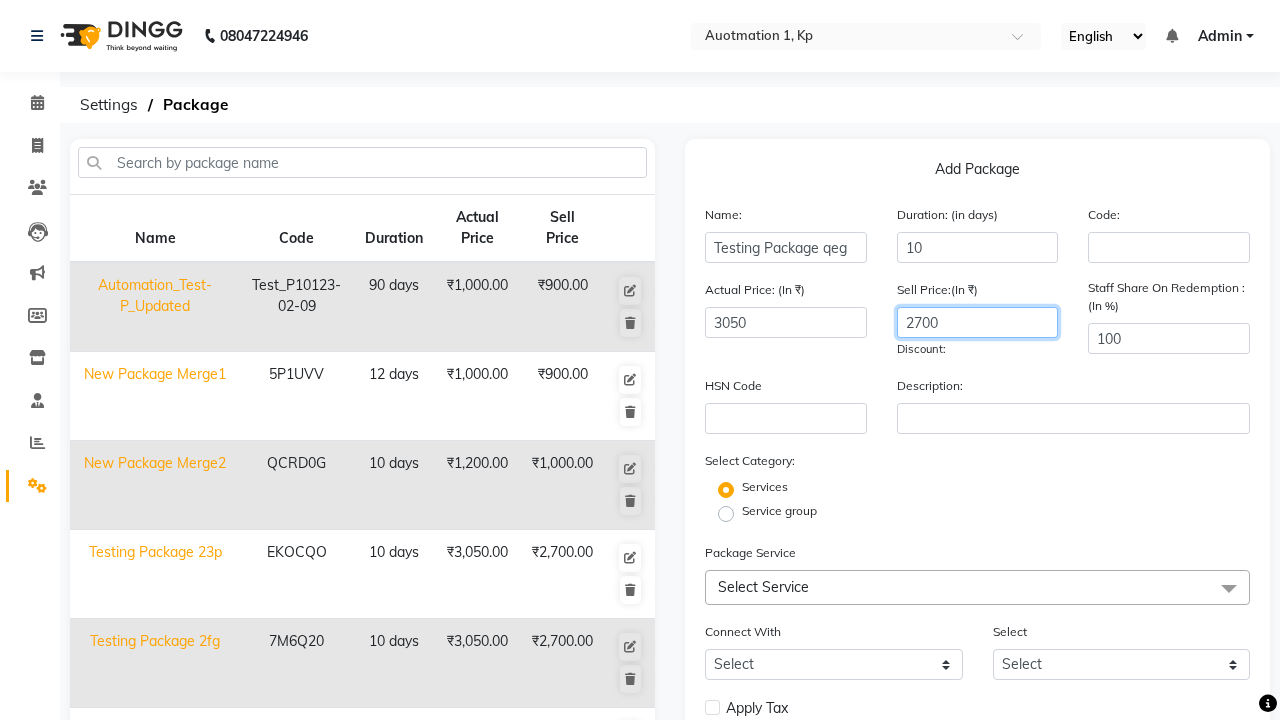 type on "2700" 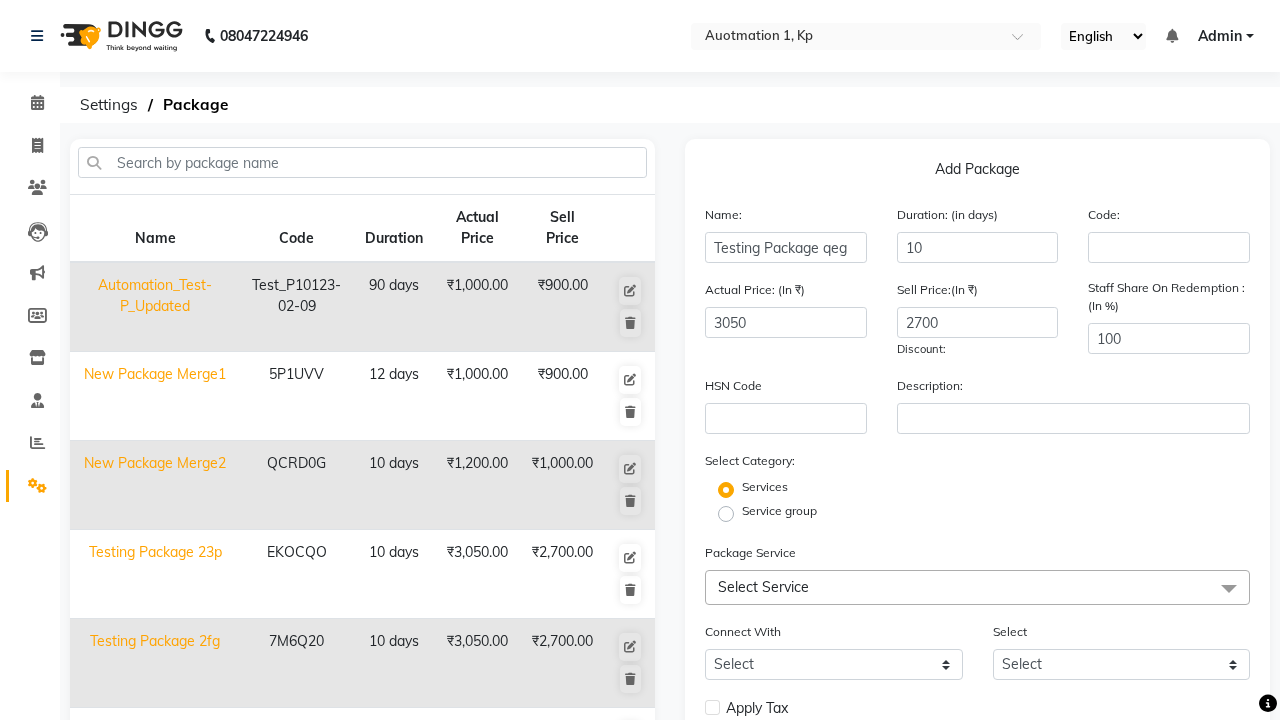 click on "Service group" 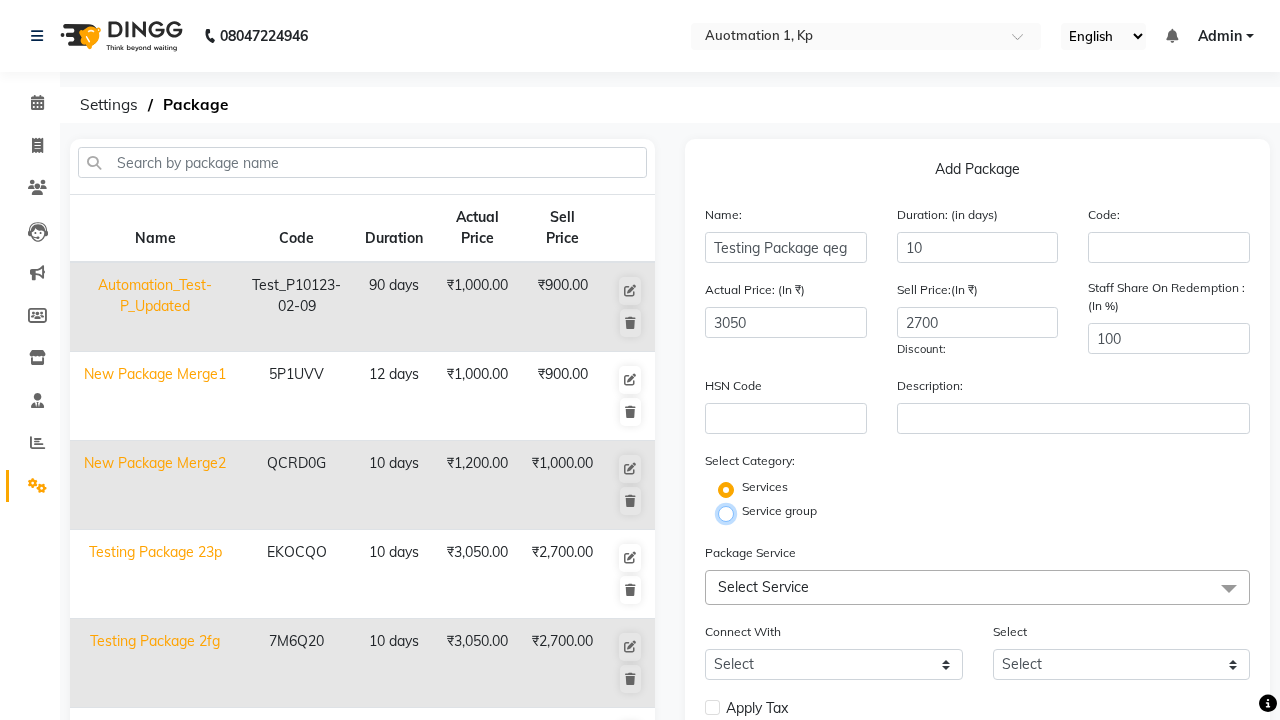 click on "Service group" at bounding box center [732, 512] 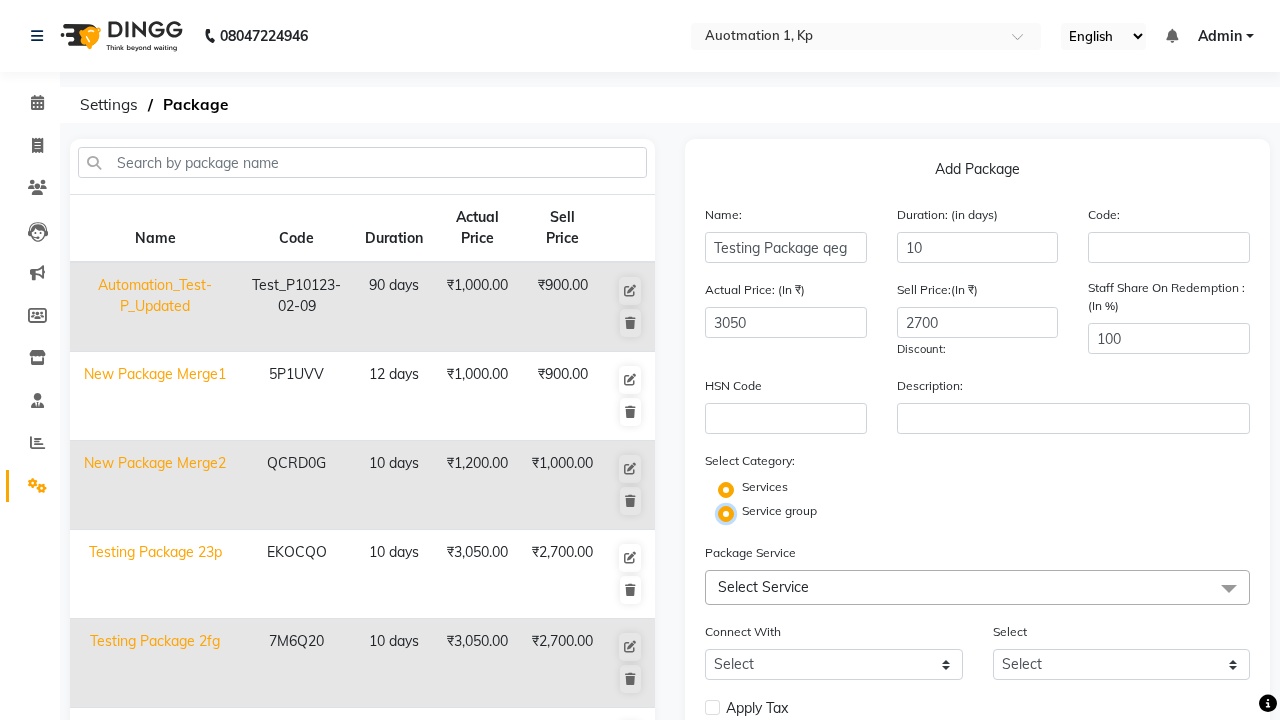 radio on "false" 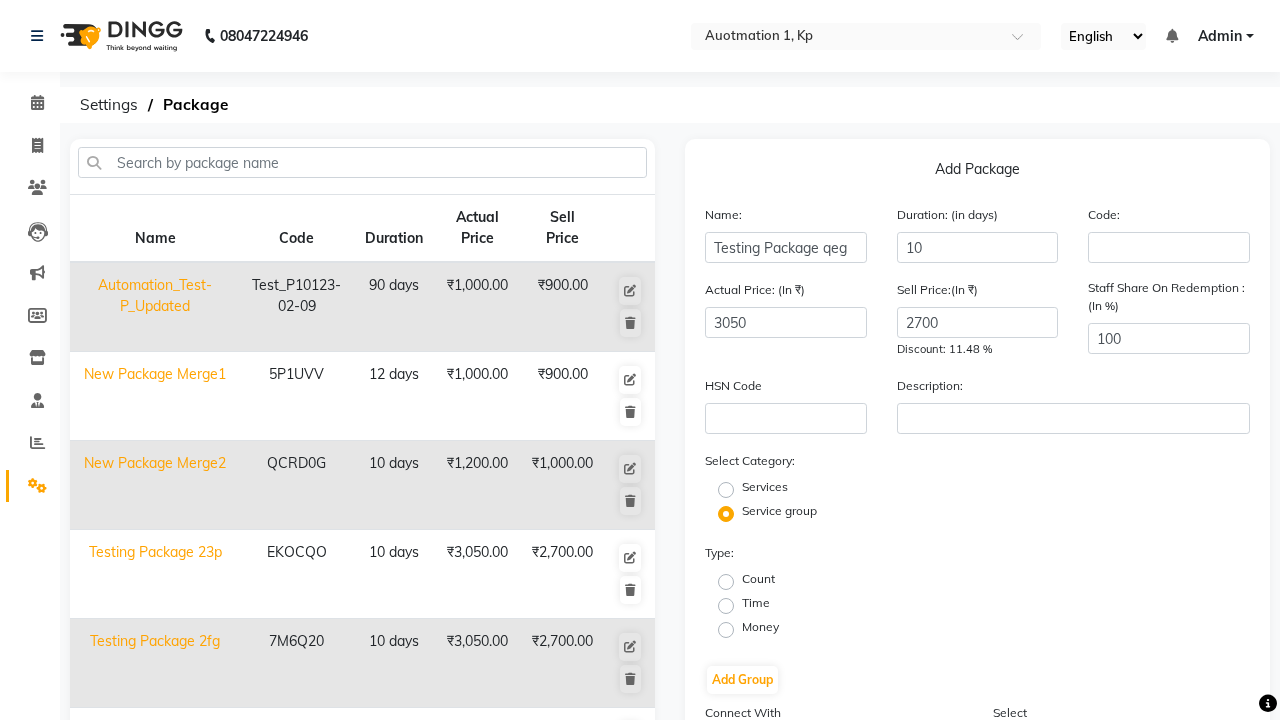 click on "Count" 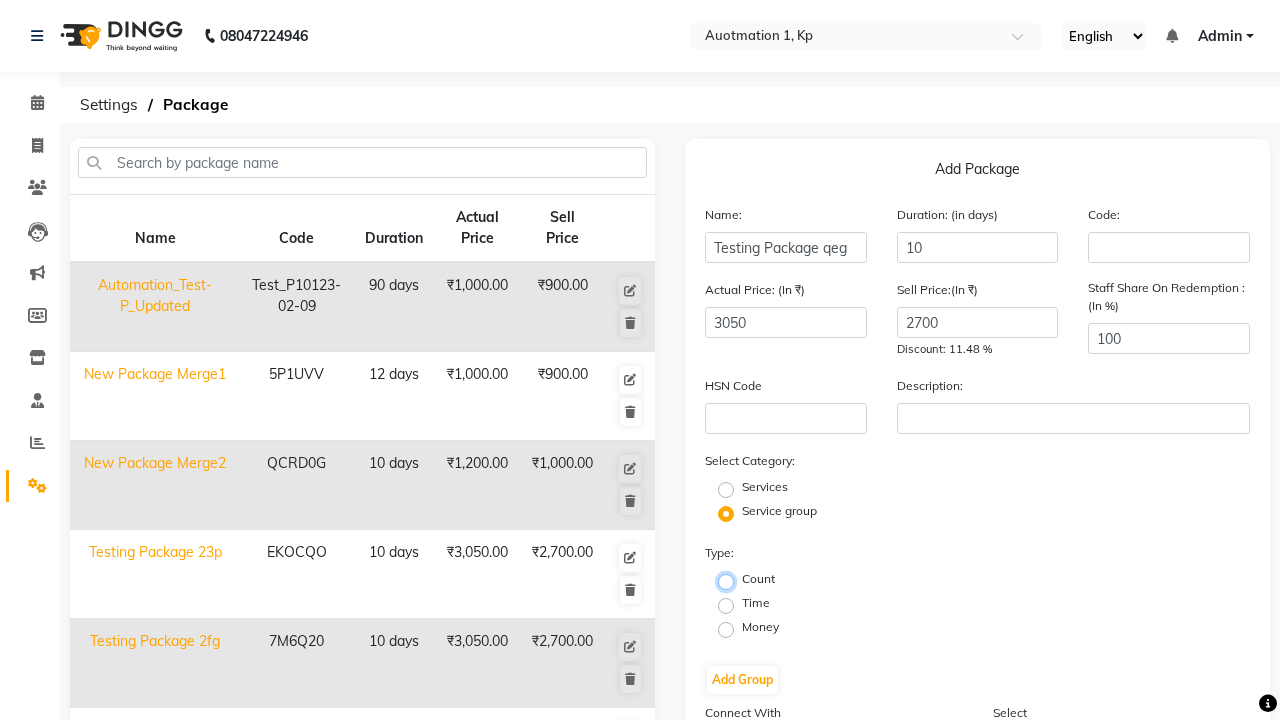 click on "Count" at bounding box center [732, 580] 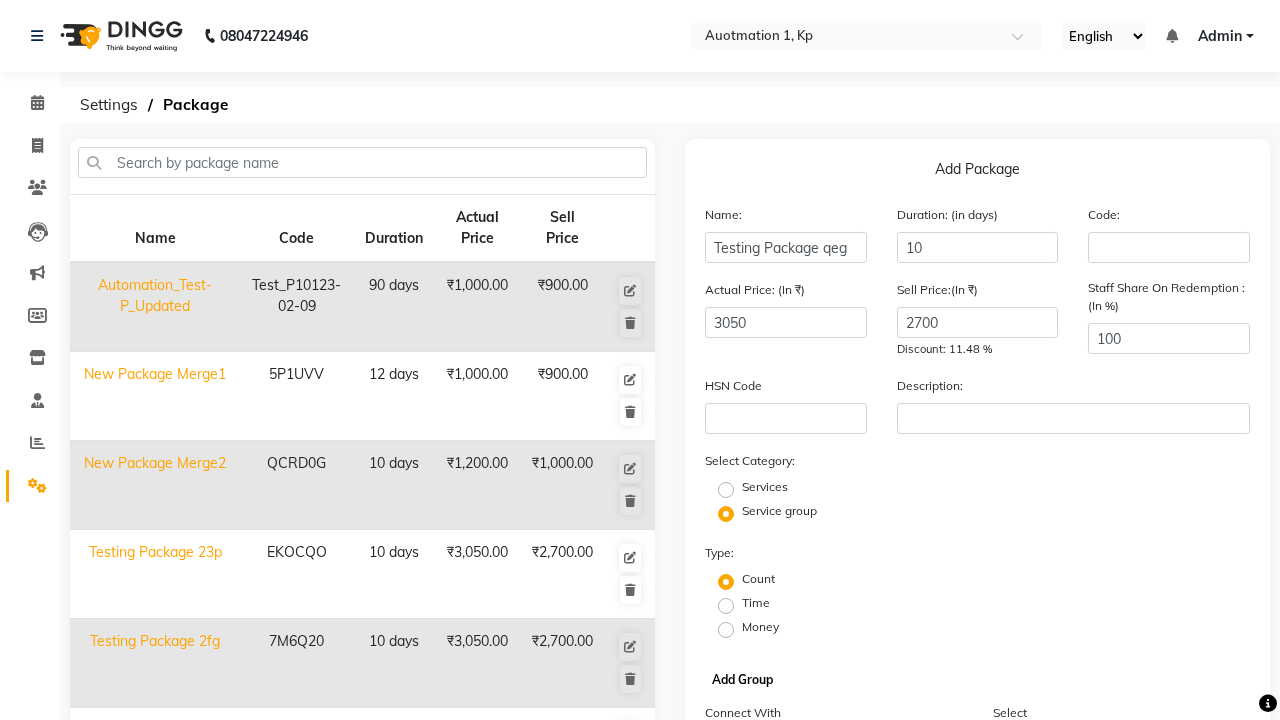click on "Add Group" 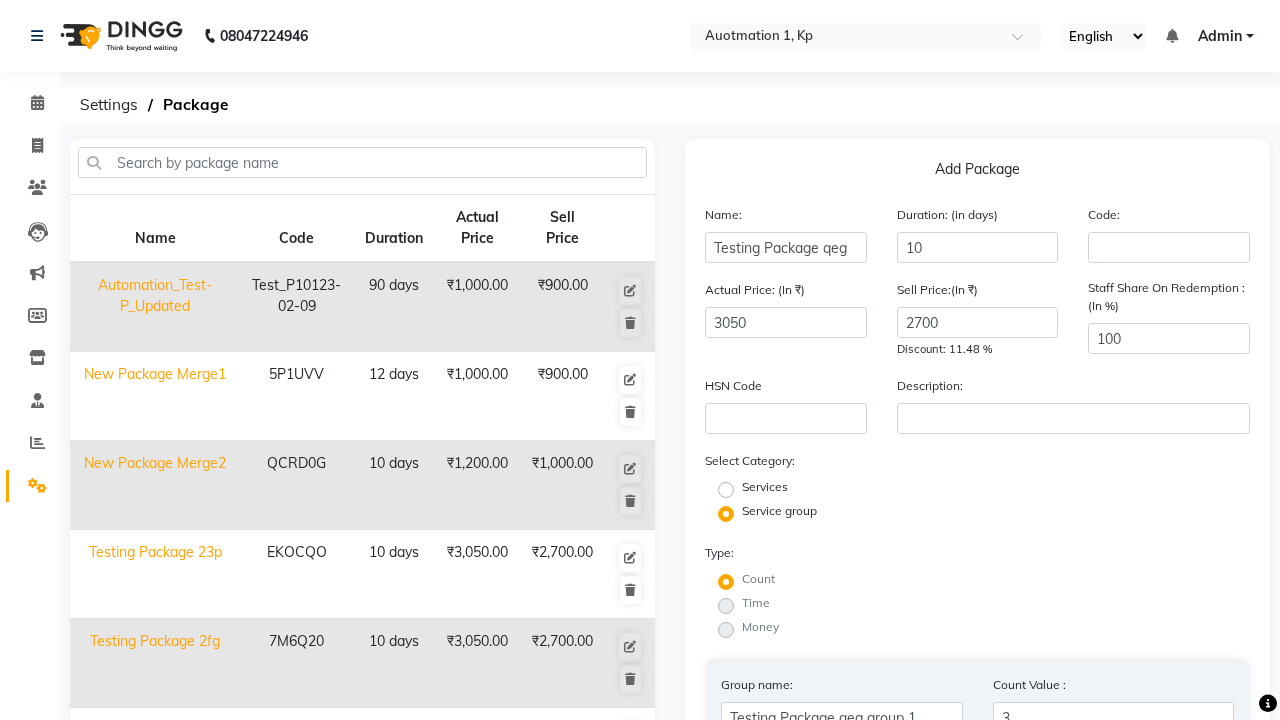 type on "3" 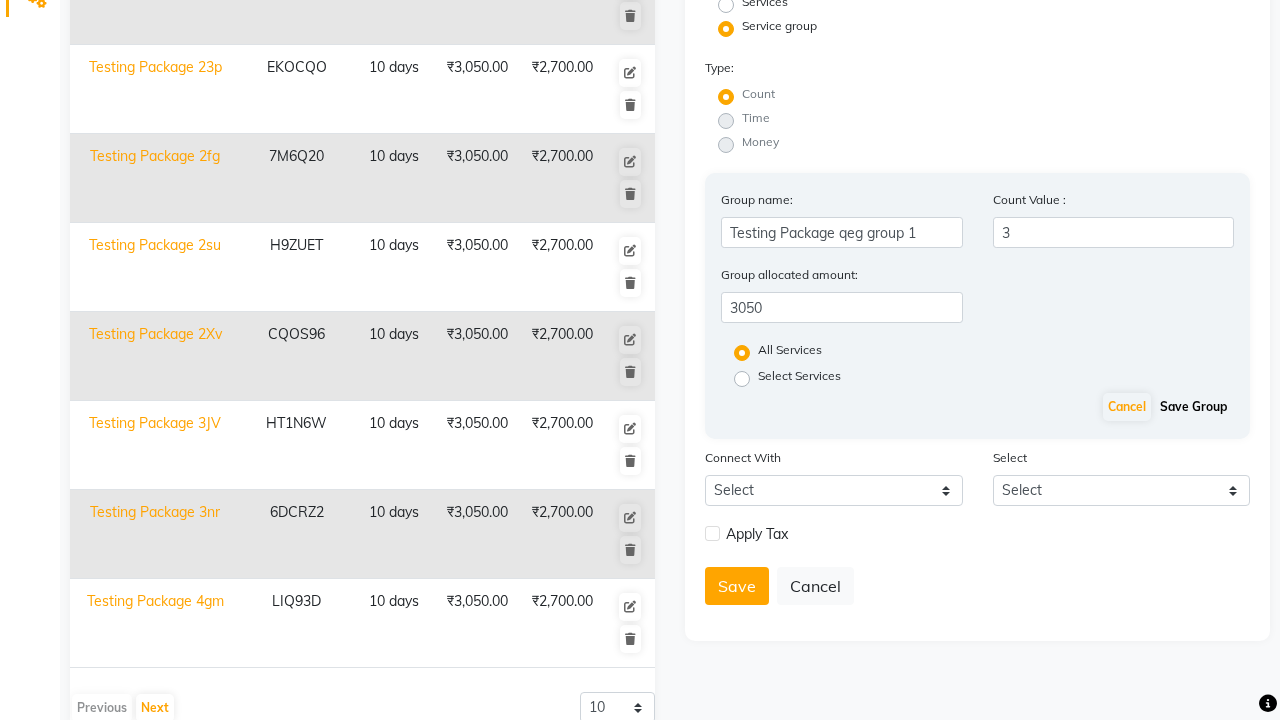 click on "Save Group" 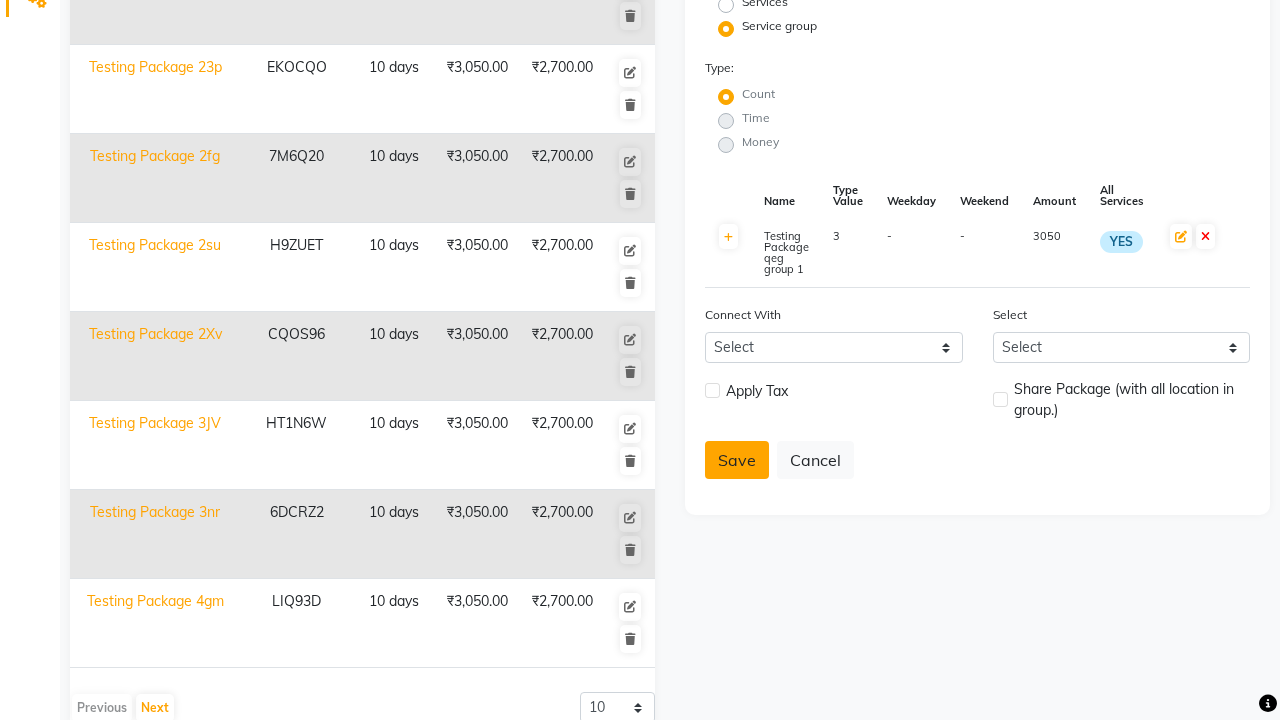 click on "Save" 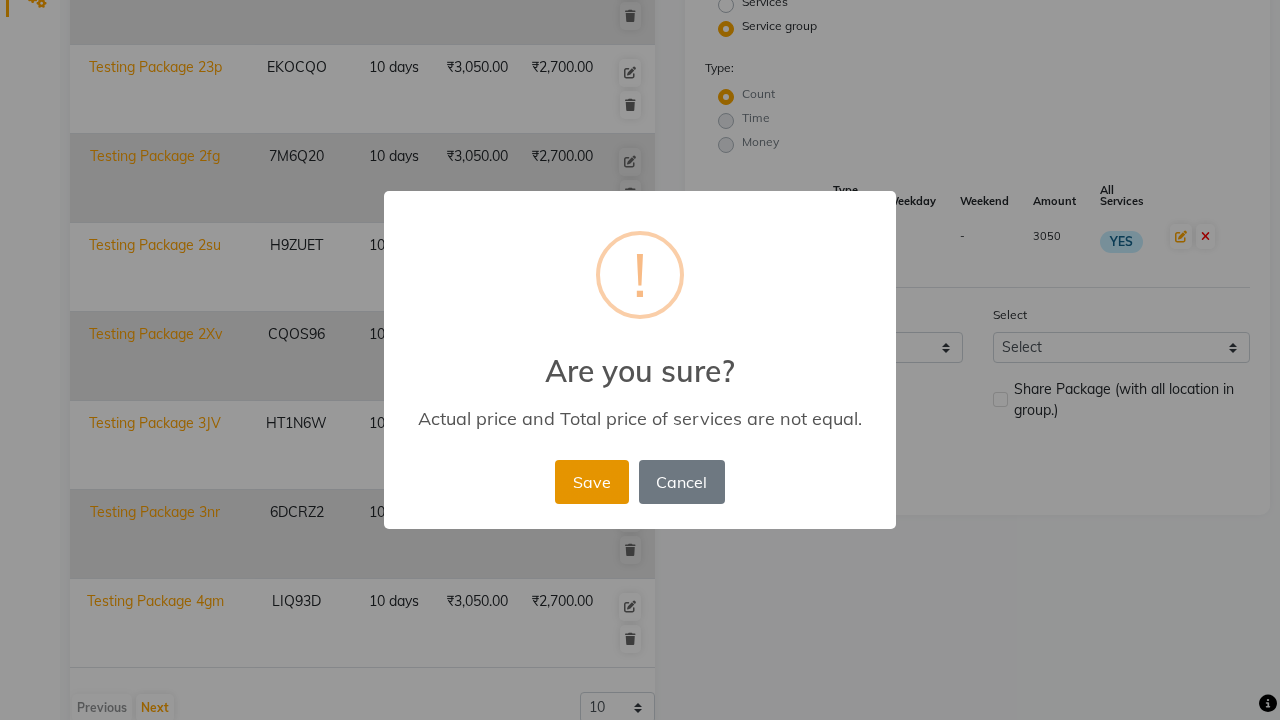 click on "Save" at bounding box center [591, 482] 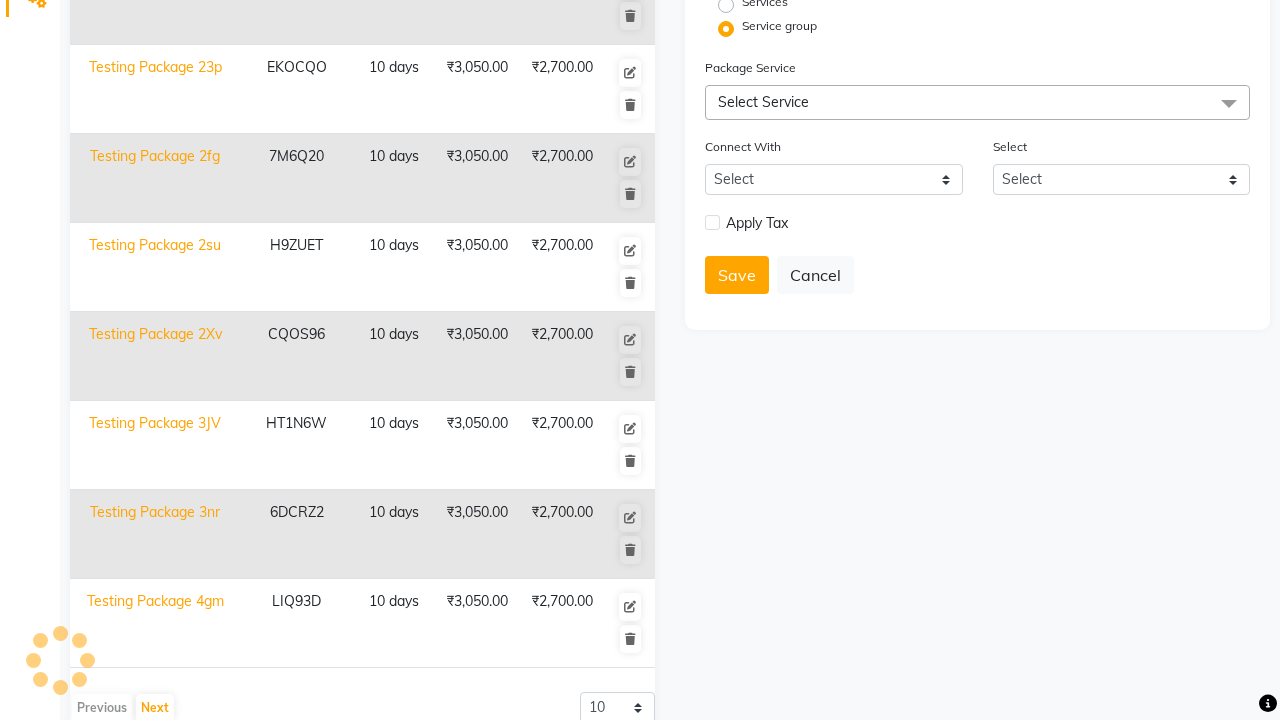 type 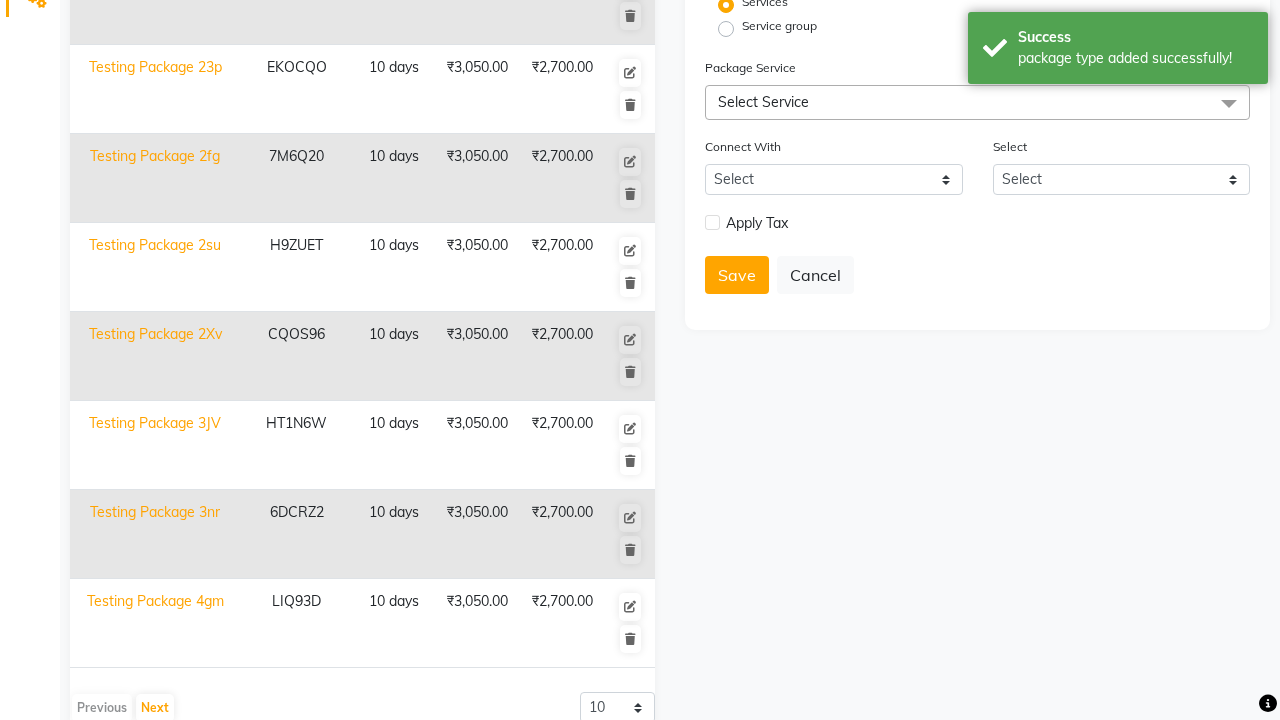 click on "package type added successfully!" at bounding box center (1135, 58) 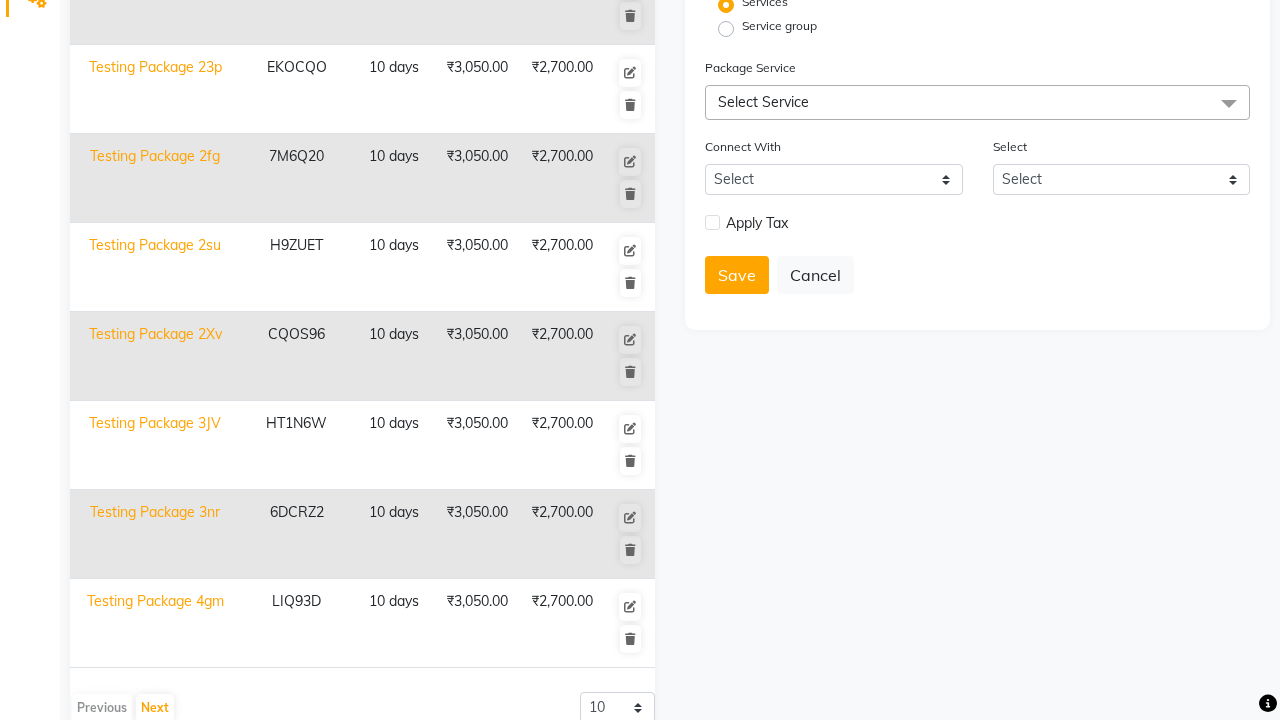 click at bounding box center [37, -449] 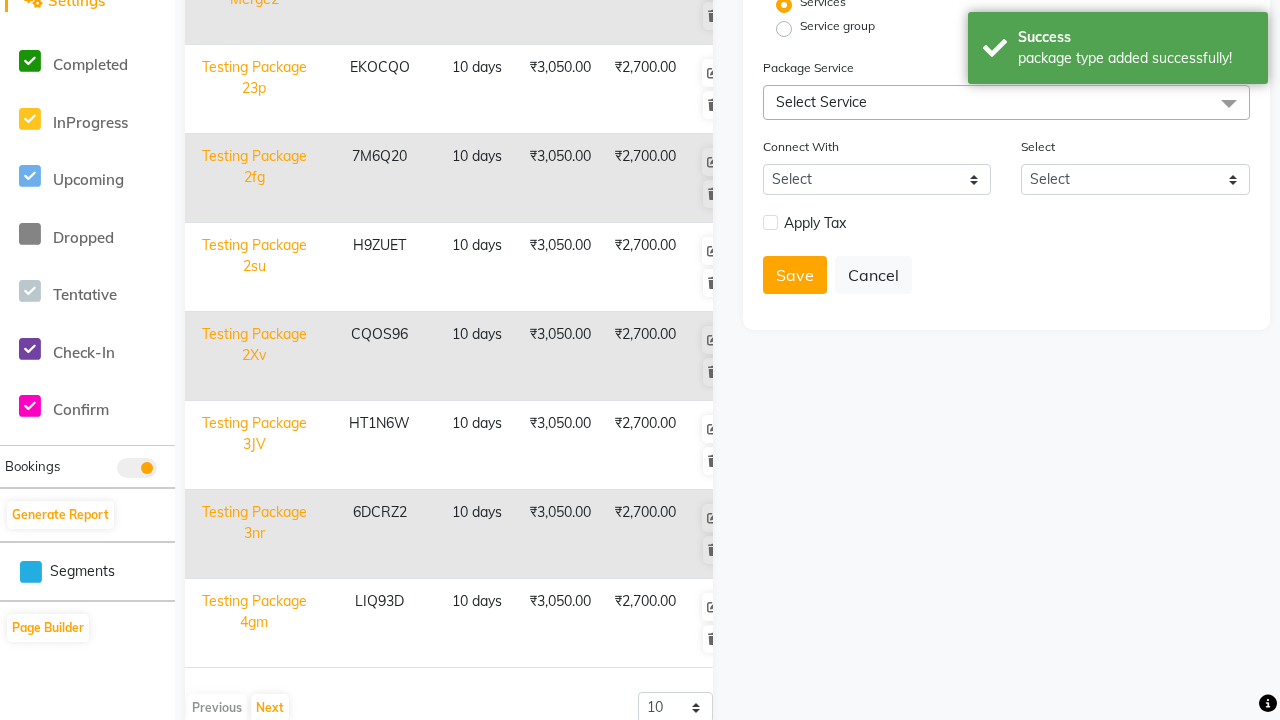 scroll, scrollTop: 0, scrollLeft: 0, axis: both 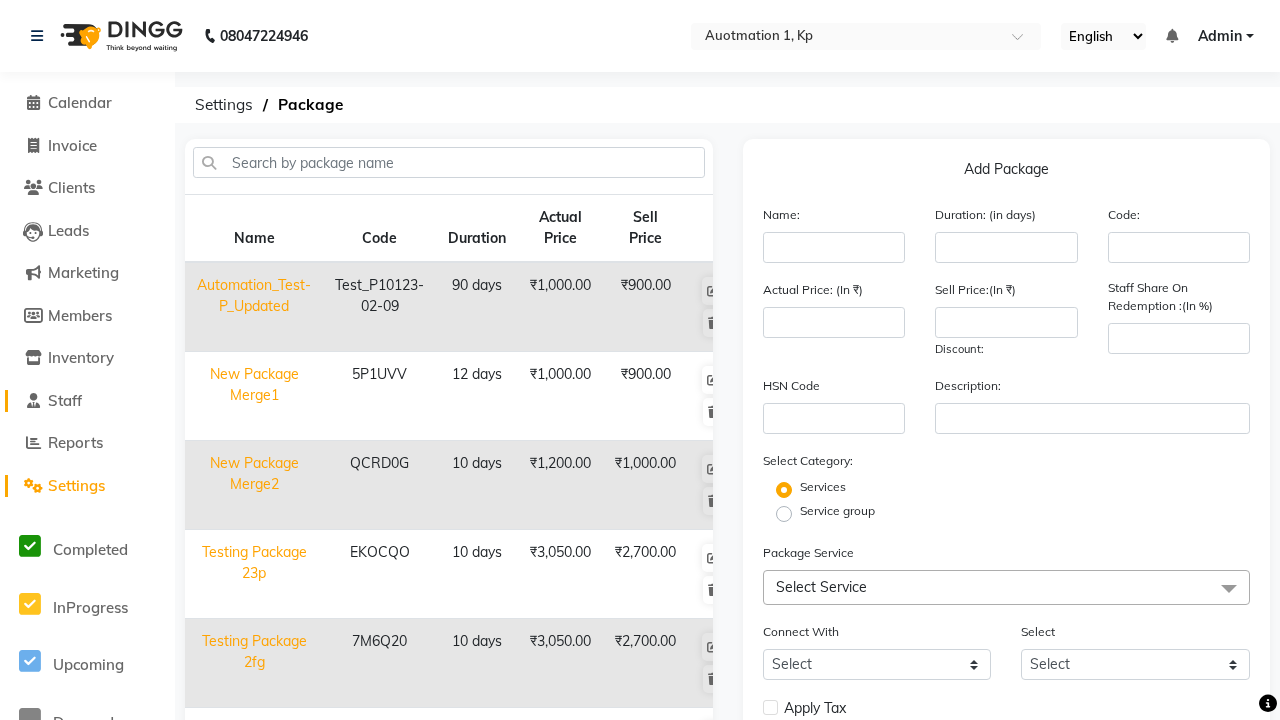 click on "Staff" 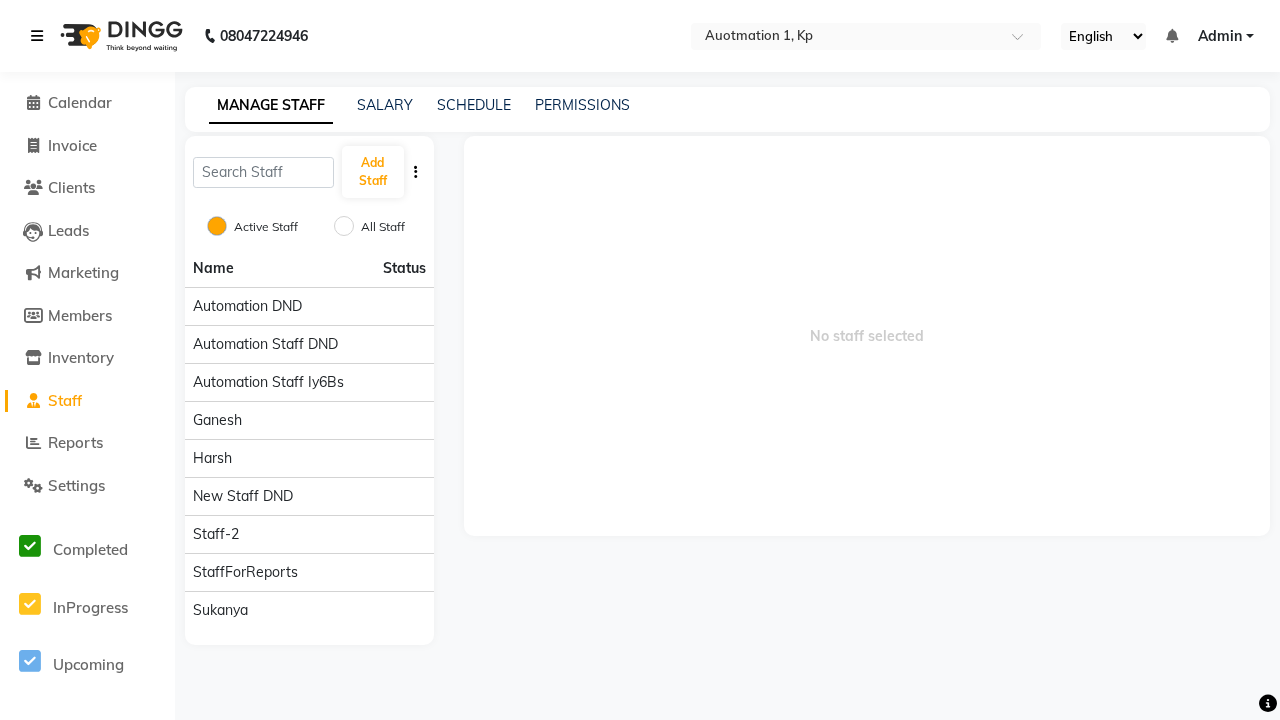click at bounding box center (37, 36) 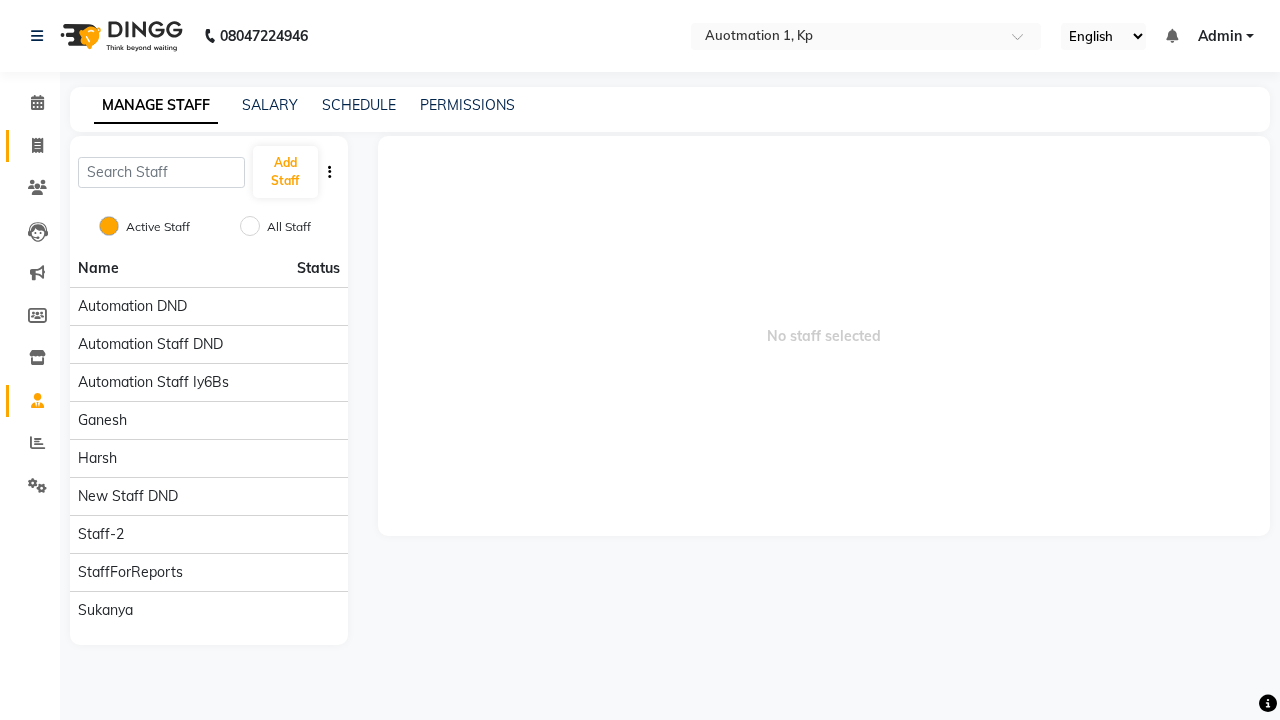 click 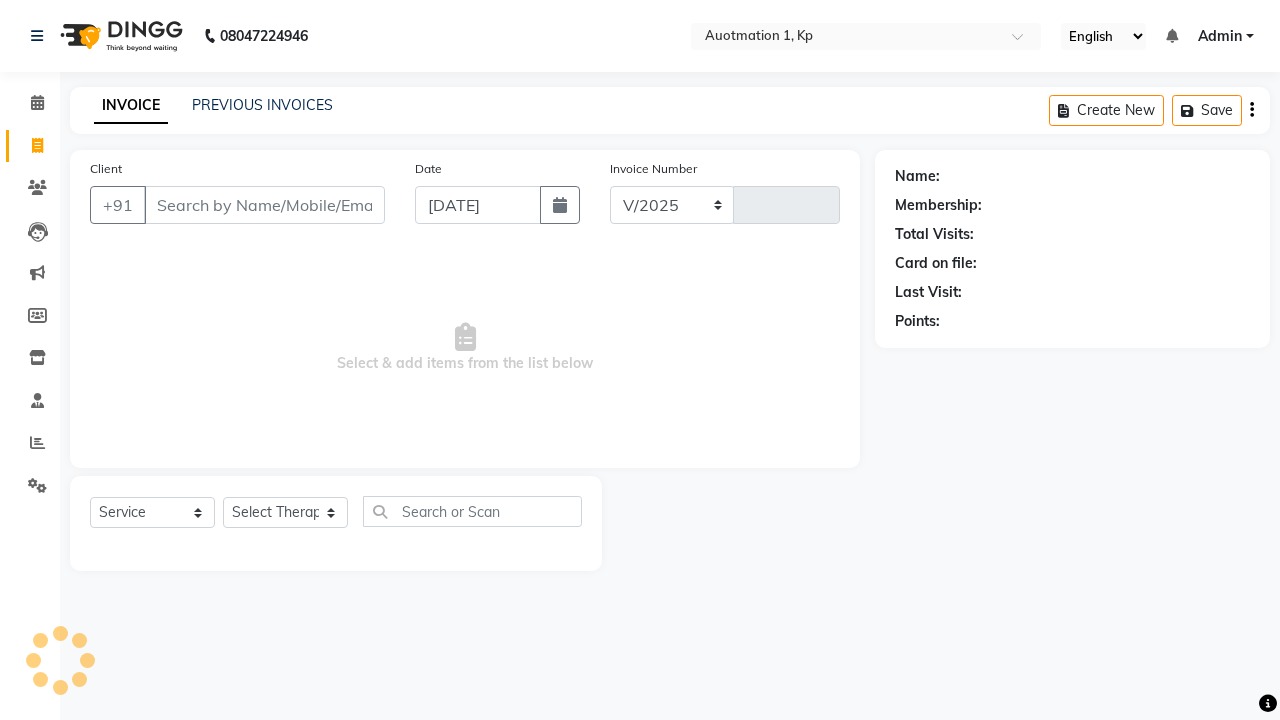 select on "150" 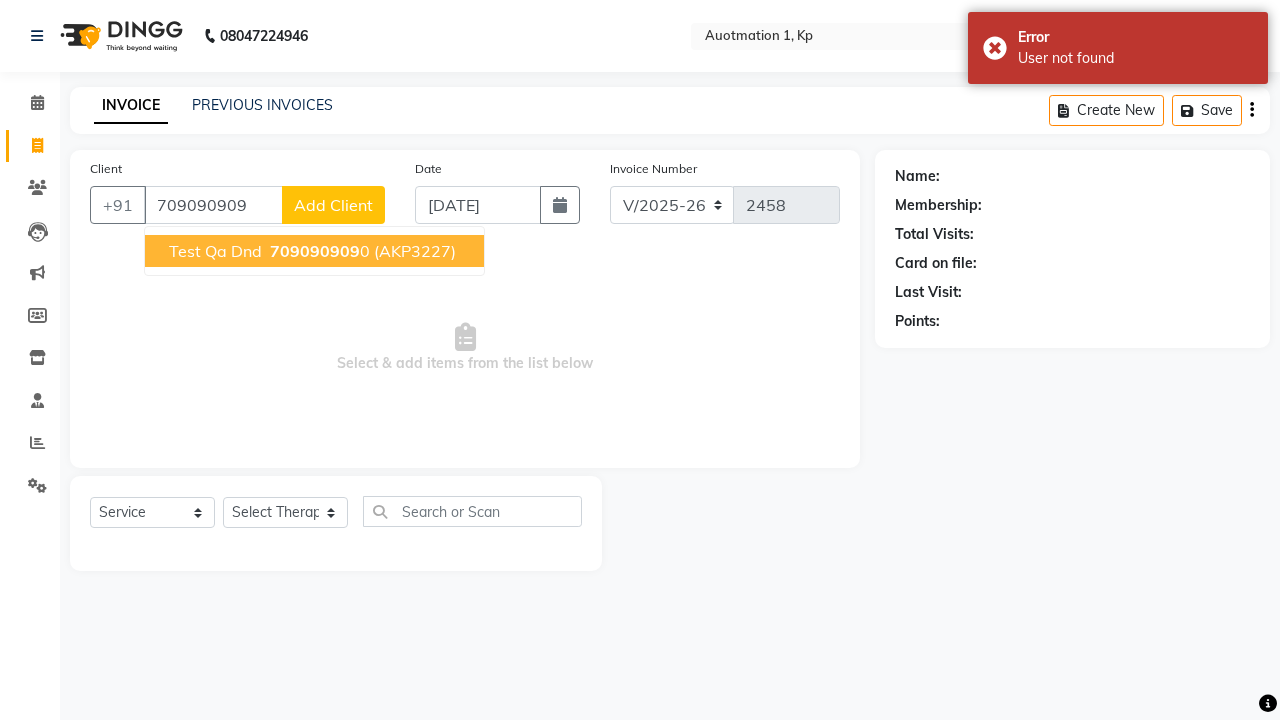 click on "709090909" at bounding box center [315, 251] 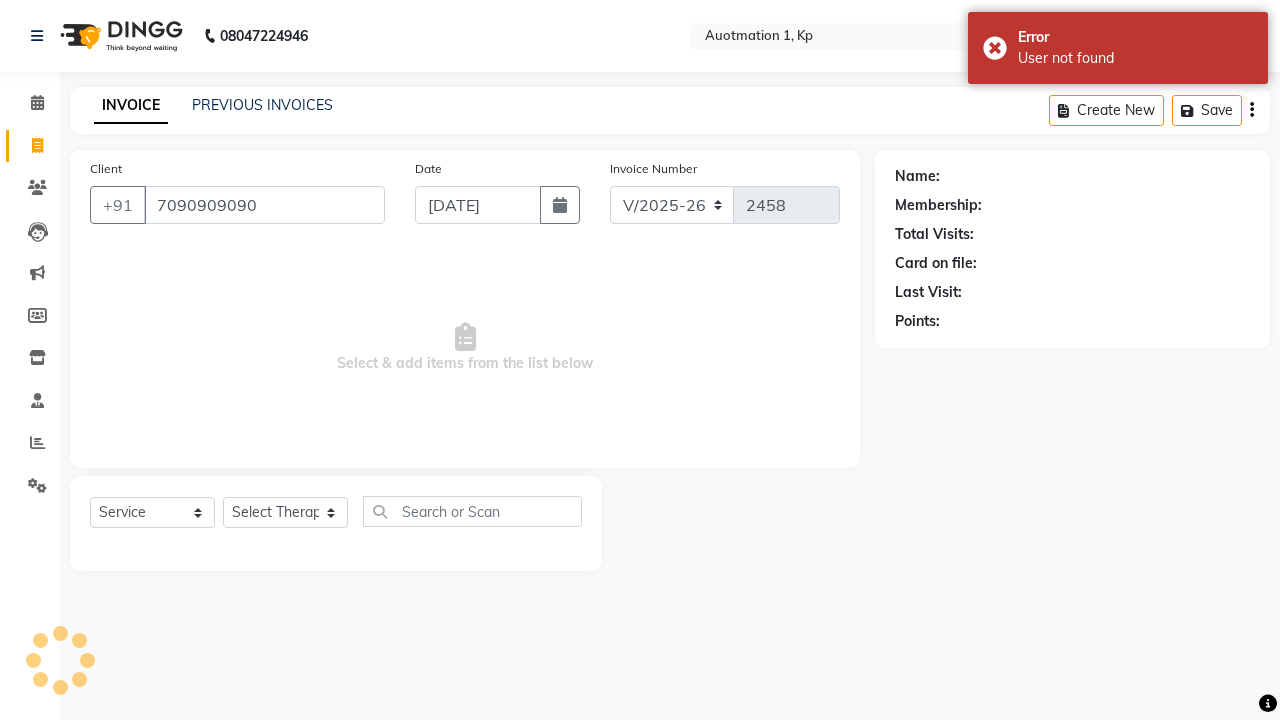 type on "7090909090" 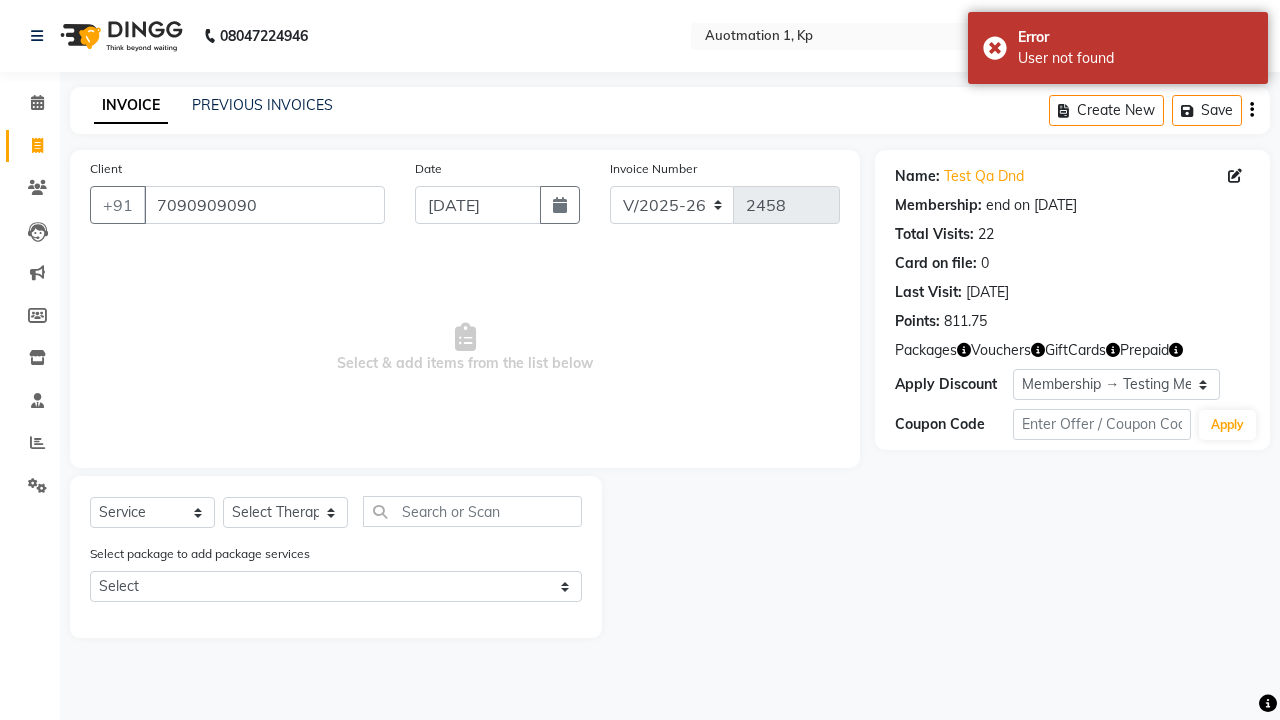 select on "0:" 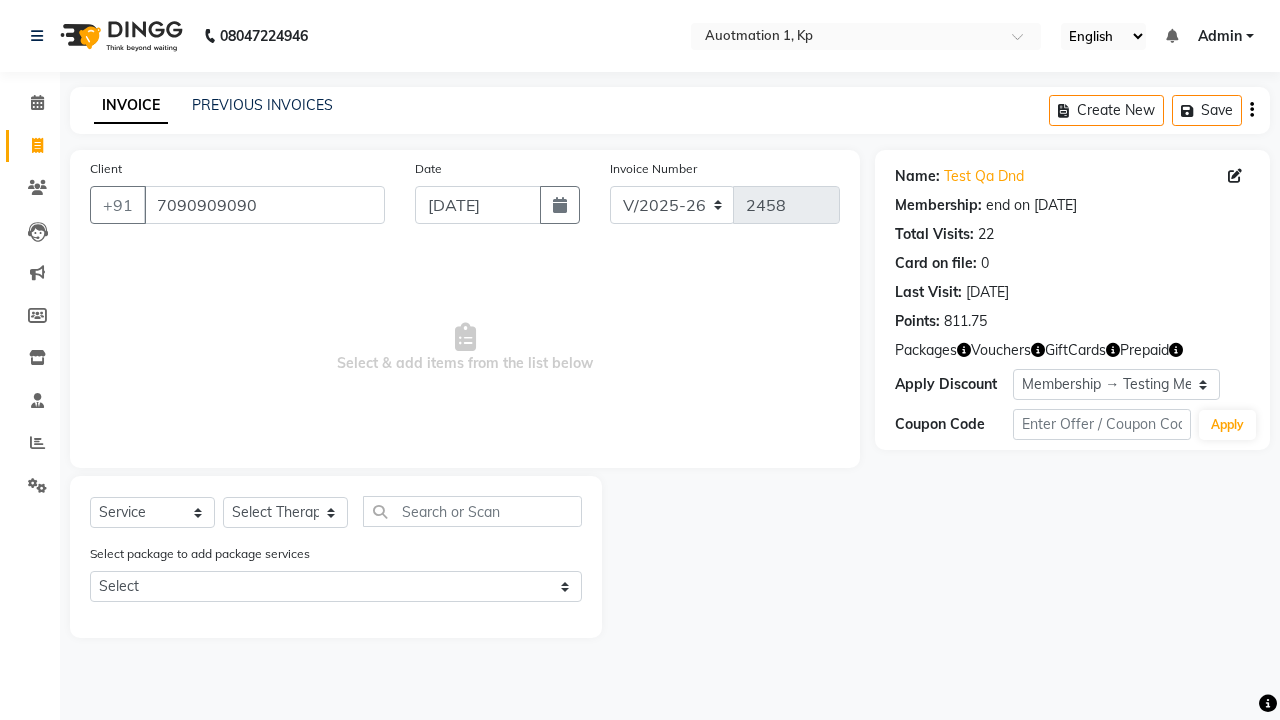 select on "package" 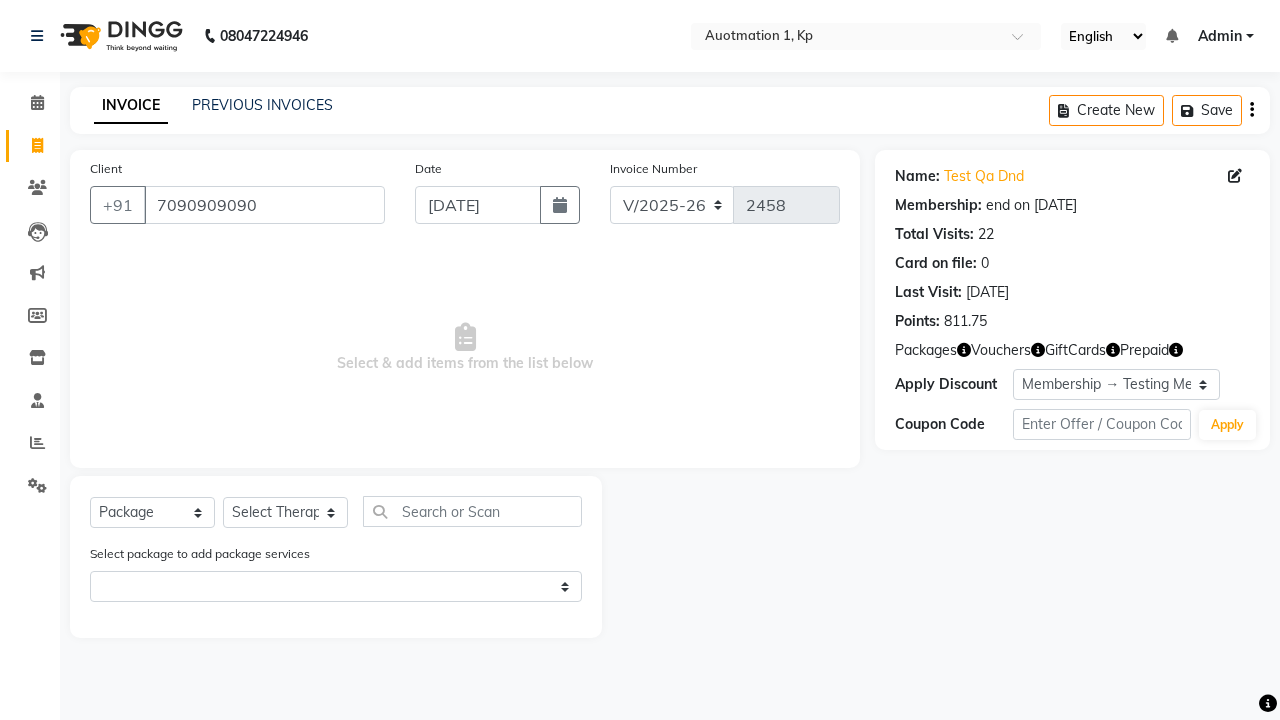 select on "5421" 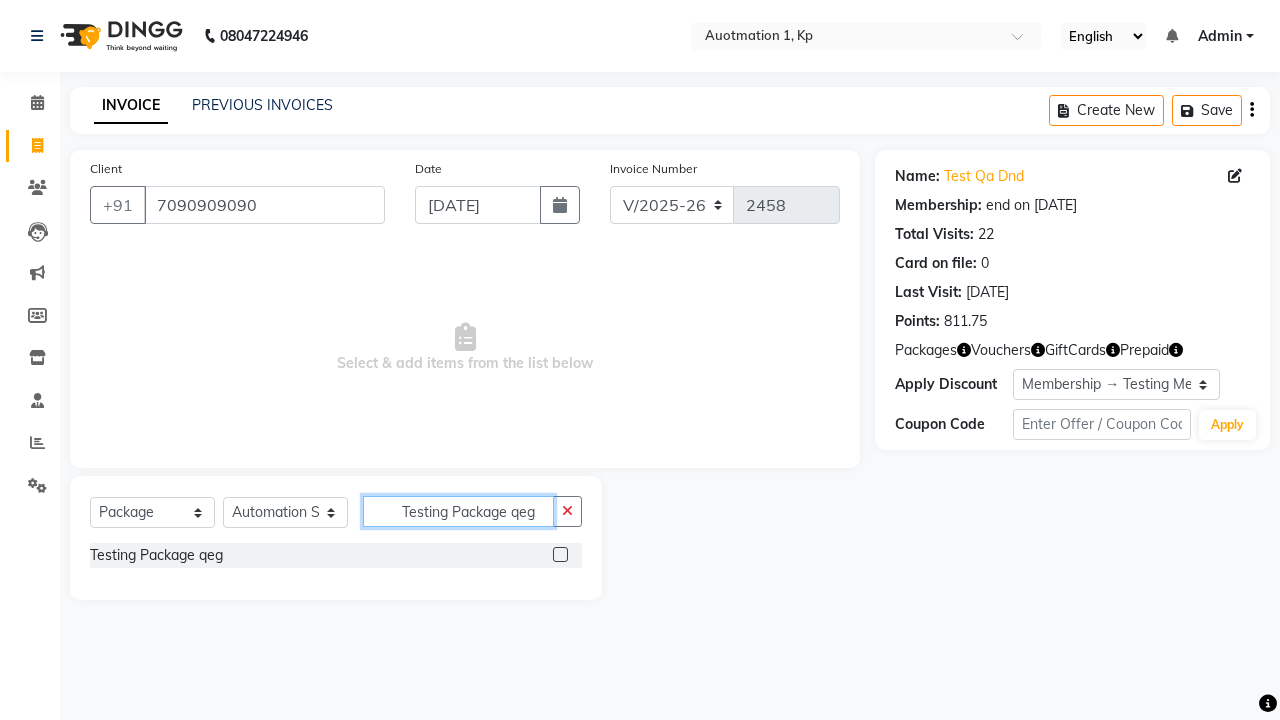 type on "Testing Package qeg" 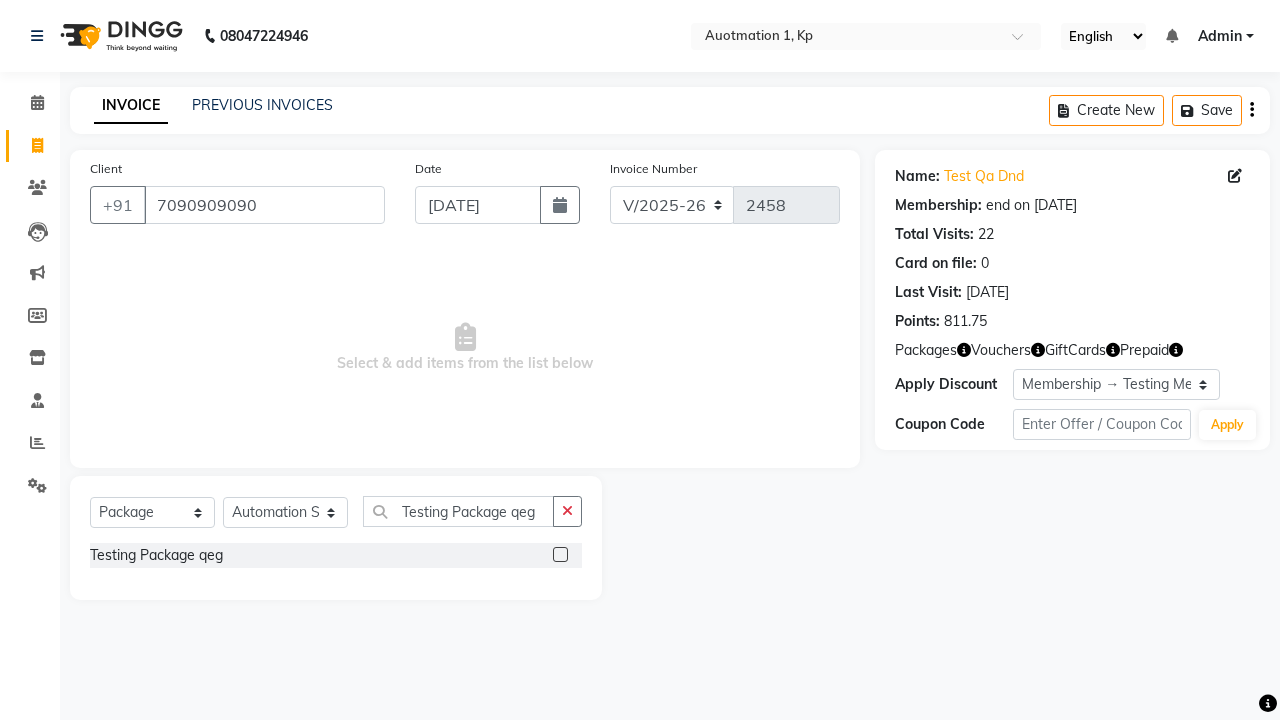 click 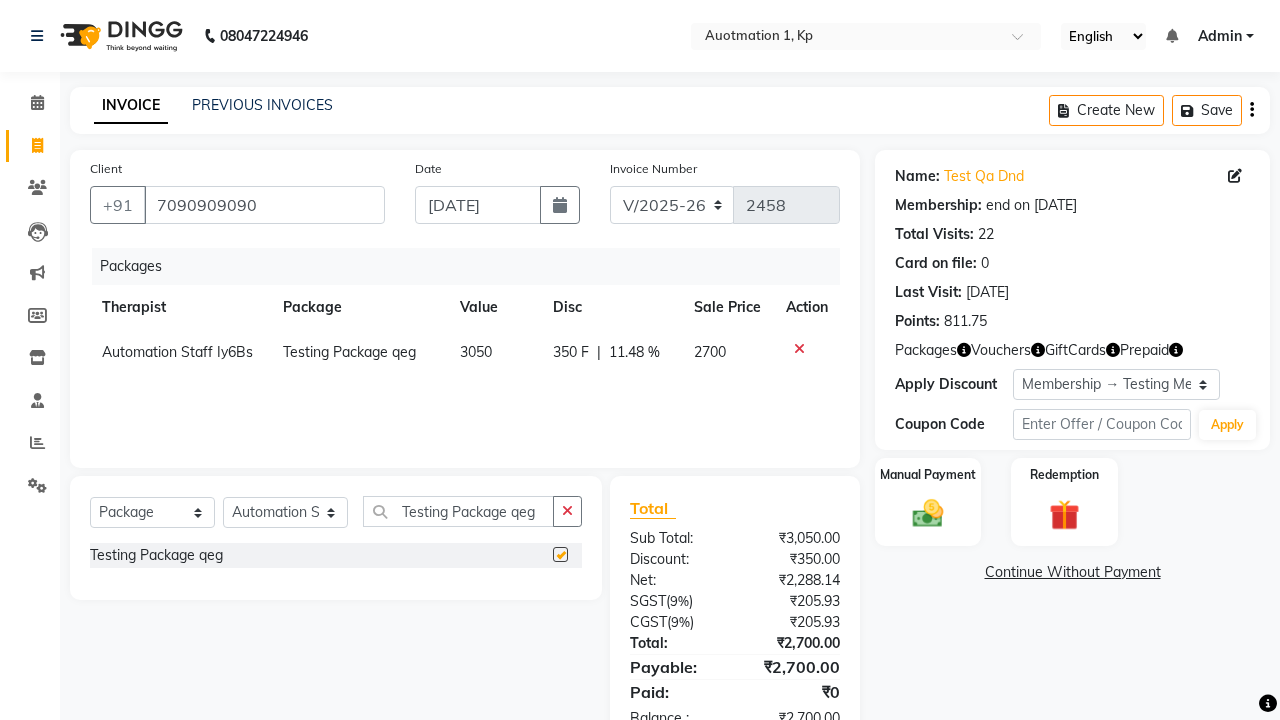 checkbox on "false" 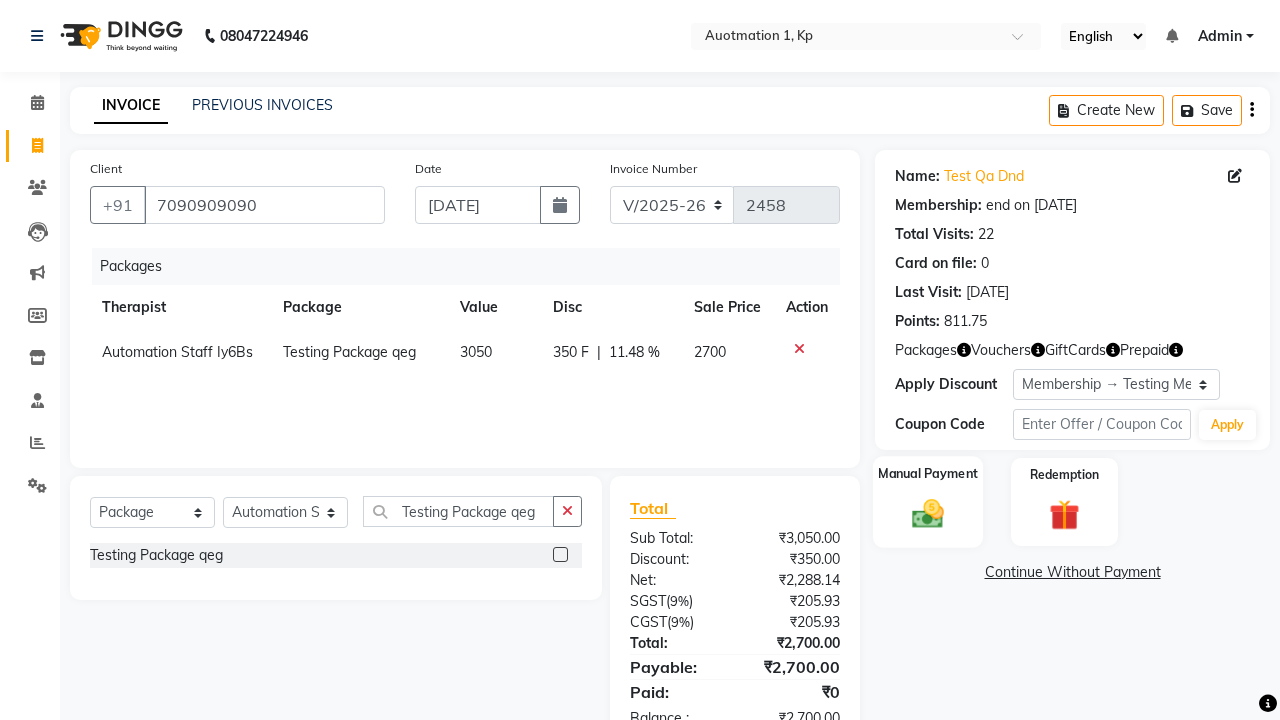 click 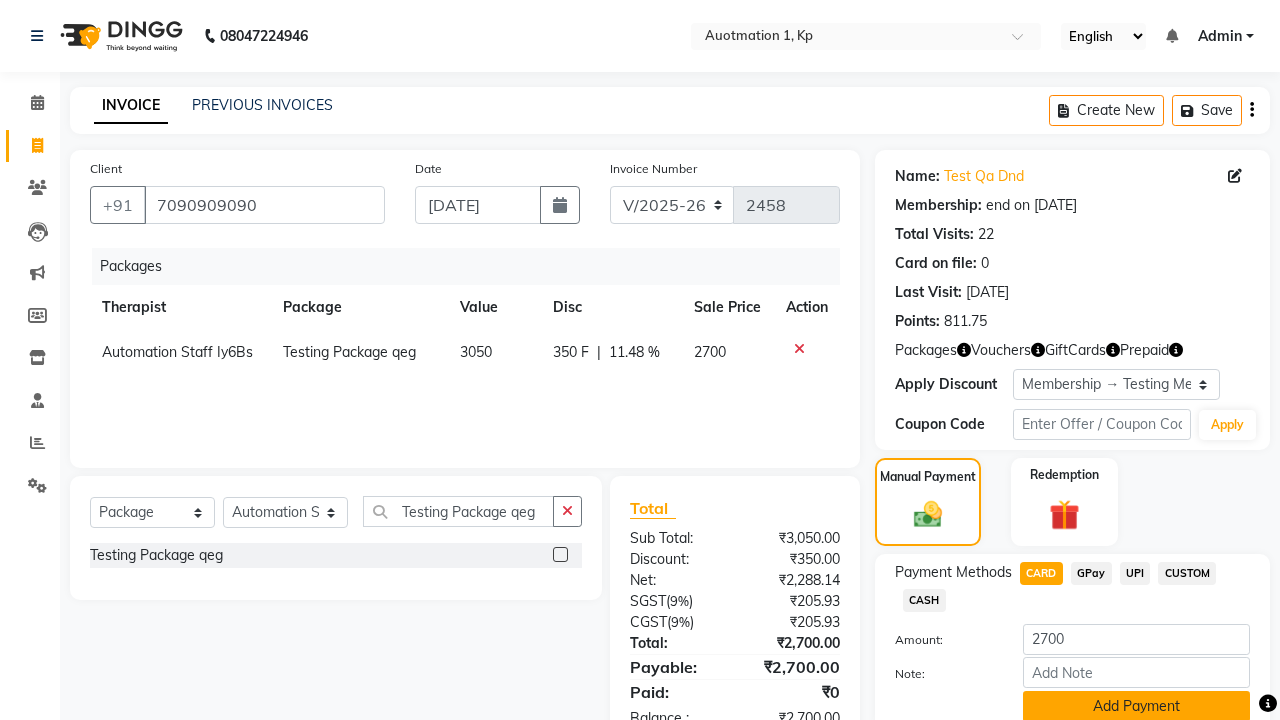 click on "Add Payment" 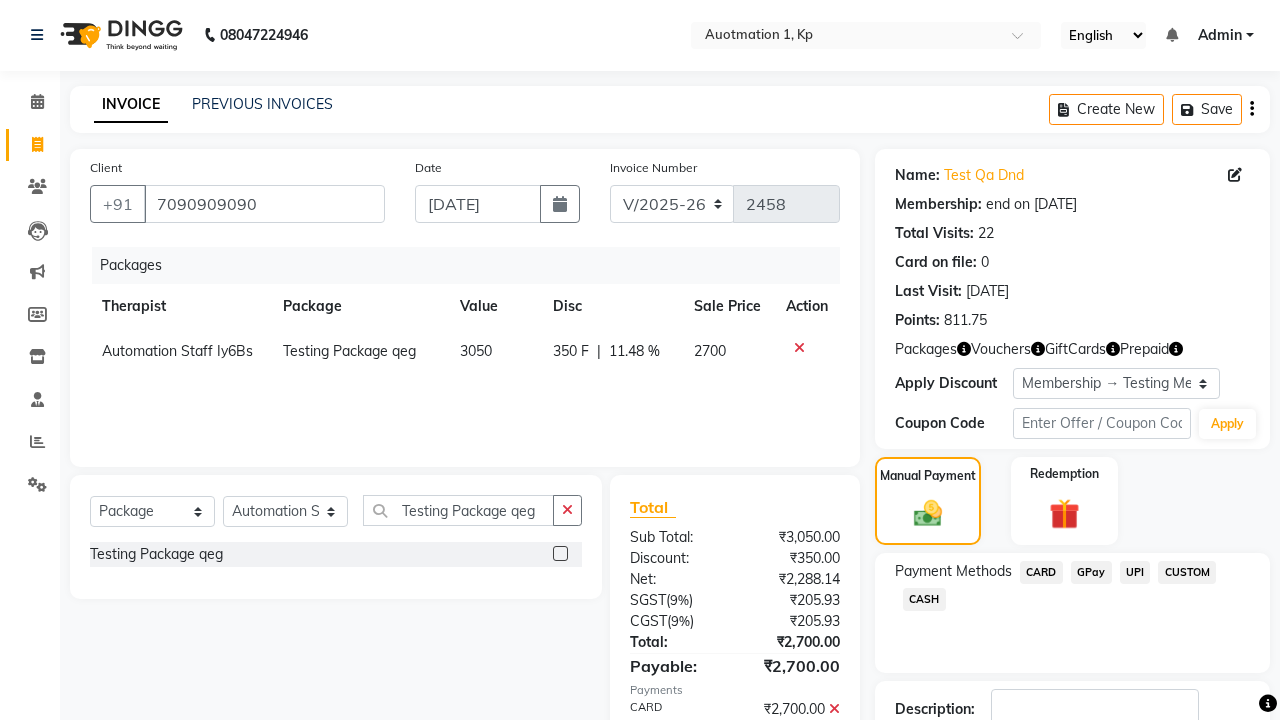 scroll, scrollTop: 138, scrollLeft: 0, axis: vertical 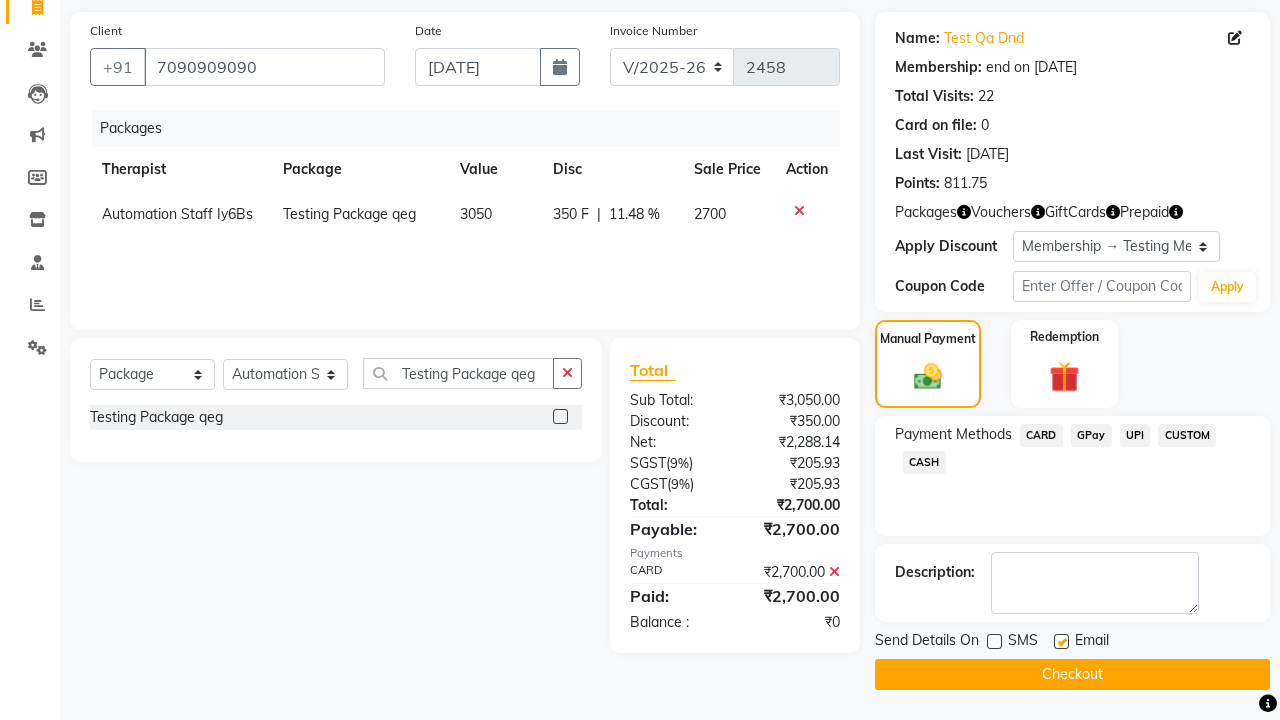 click 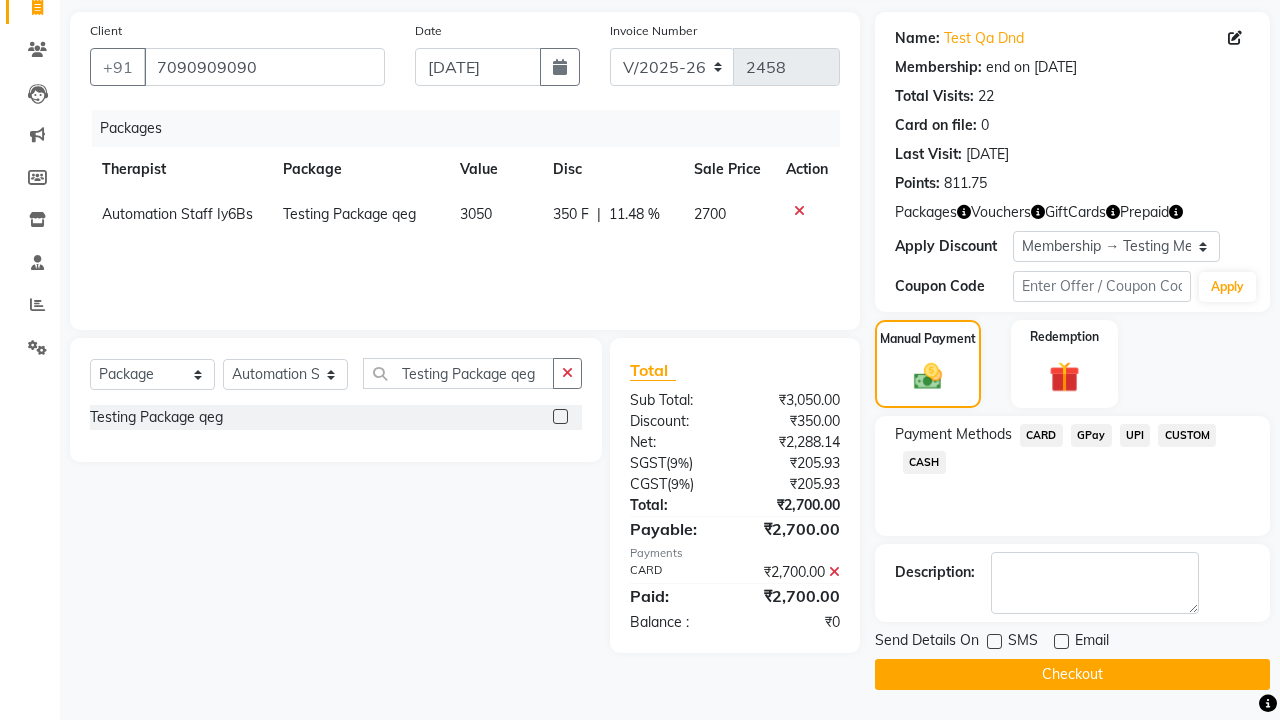 click on "Checkout" 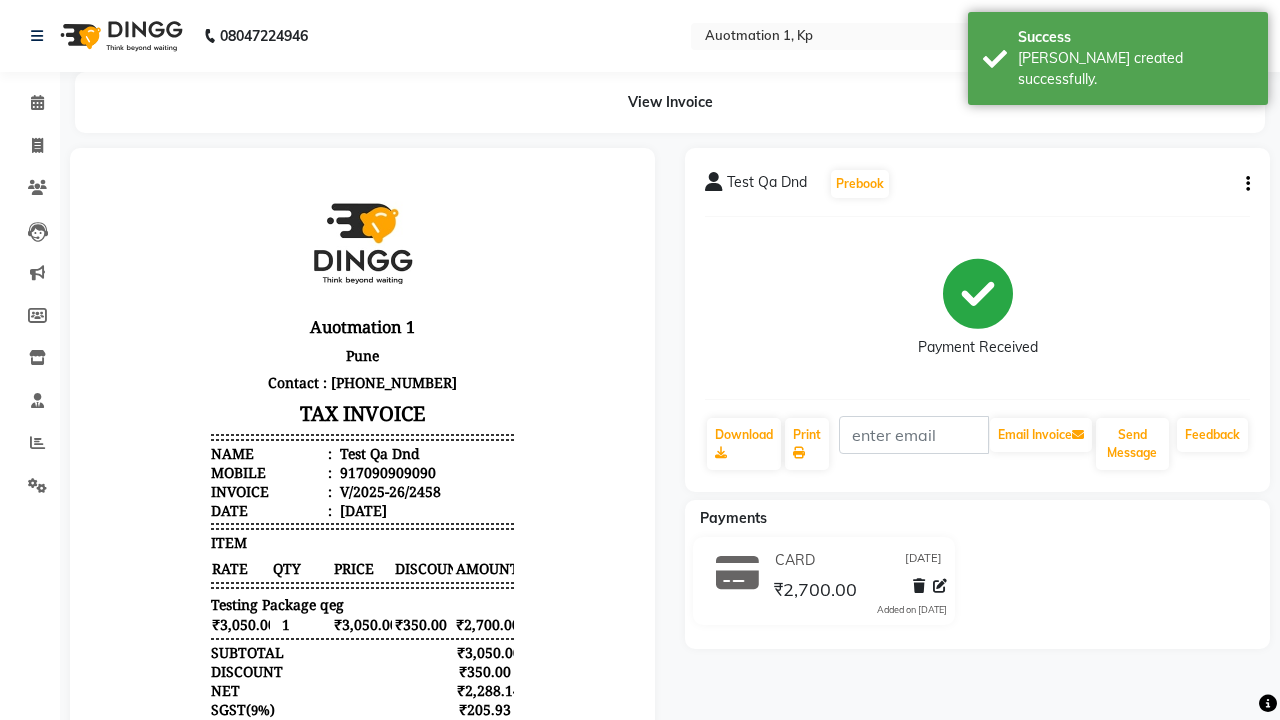 scroll, scrollTop: 0, scrollLeft: 0, axis: both 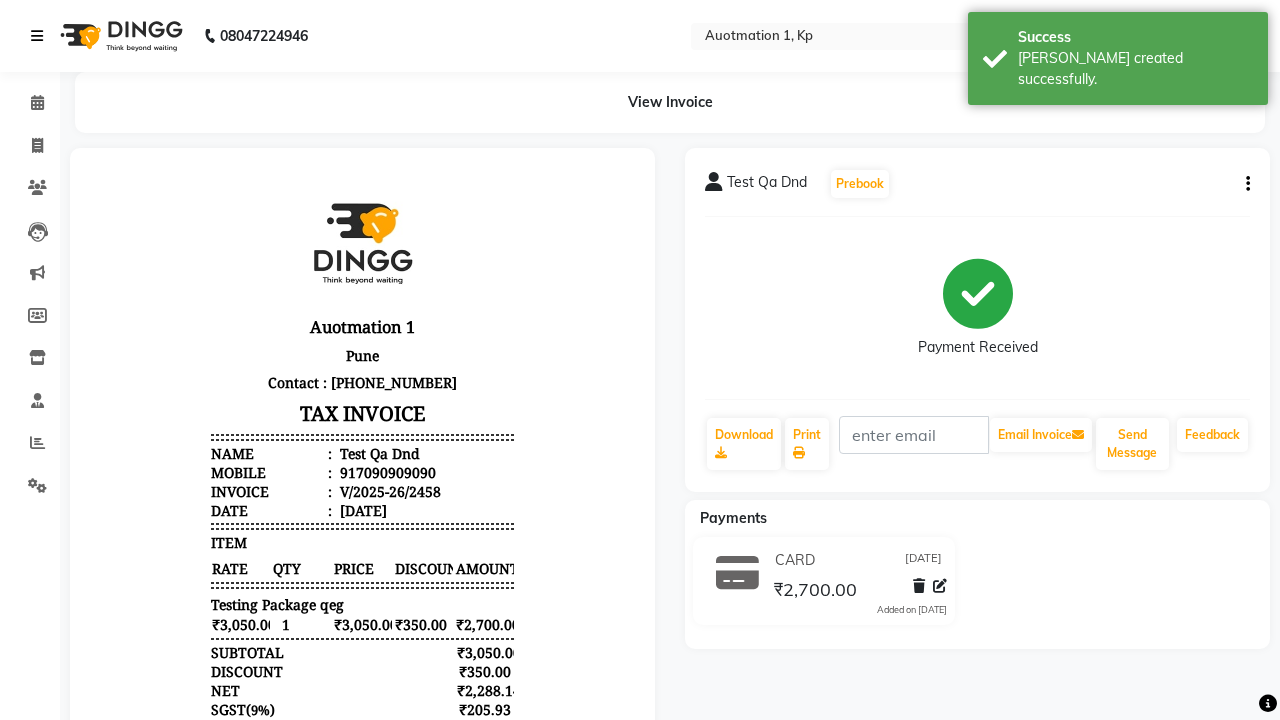 click on "[PERSON_NAME] created successfully." at bounding box center (1135, 69) 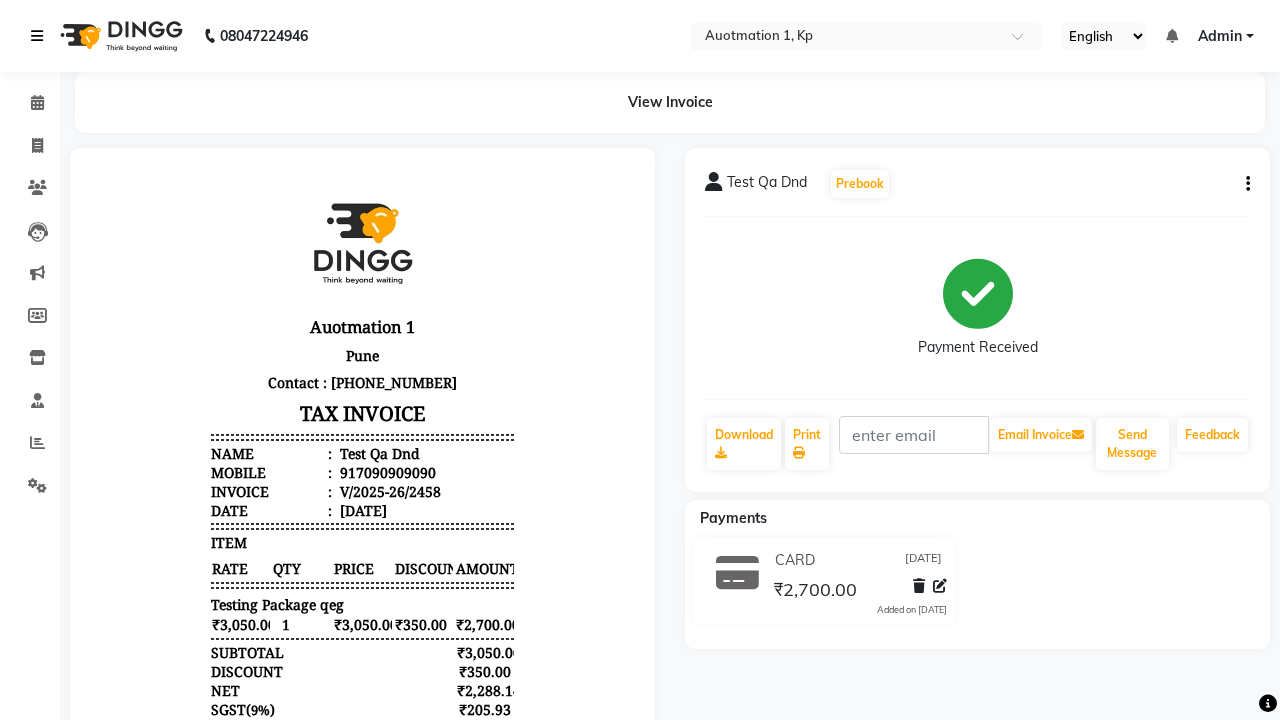 click at bounding box center [37, 36] 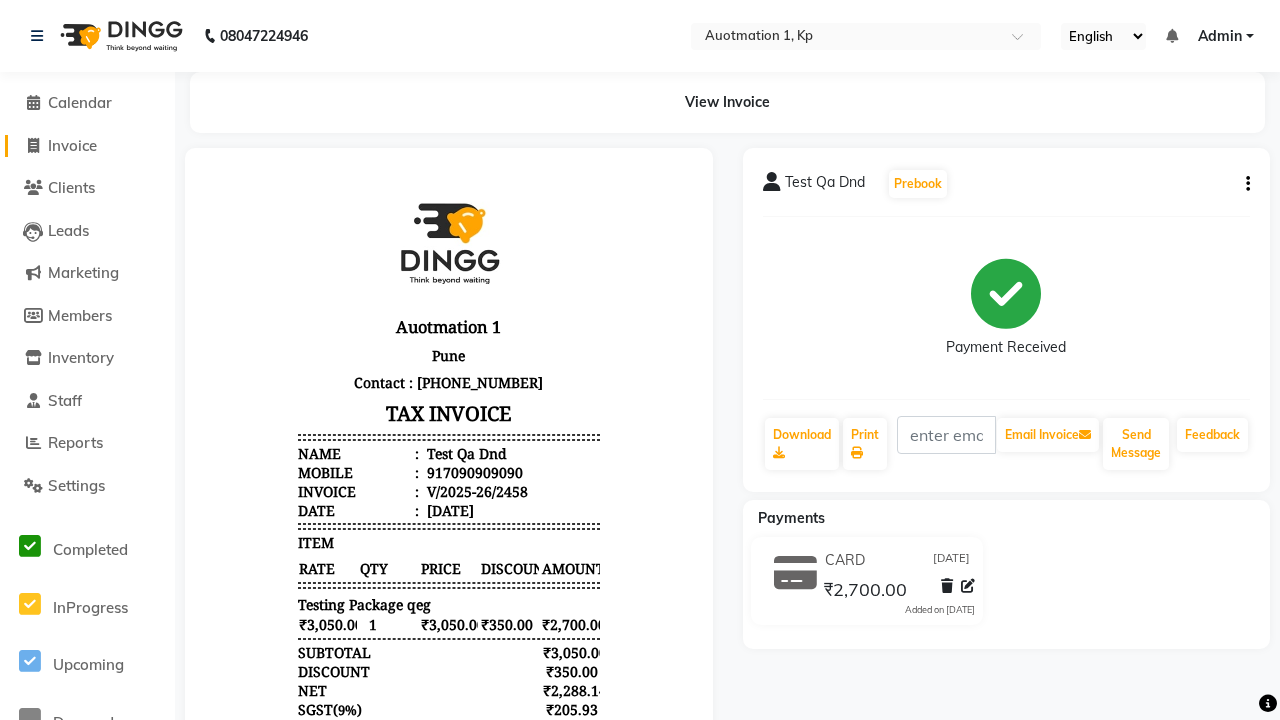 click on "Invoice" 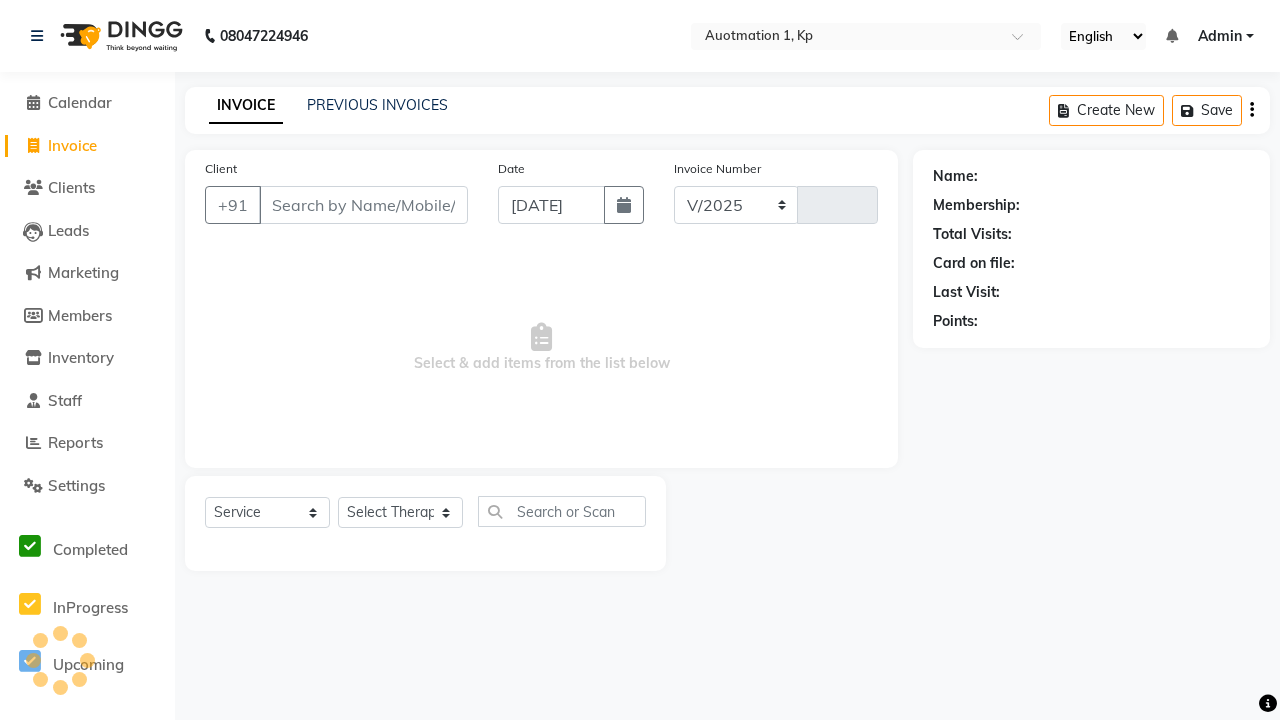 select on "150" 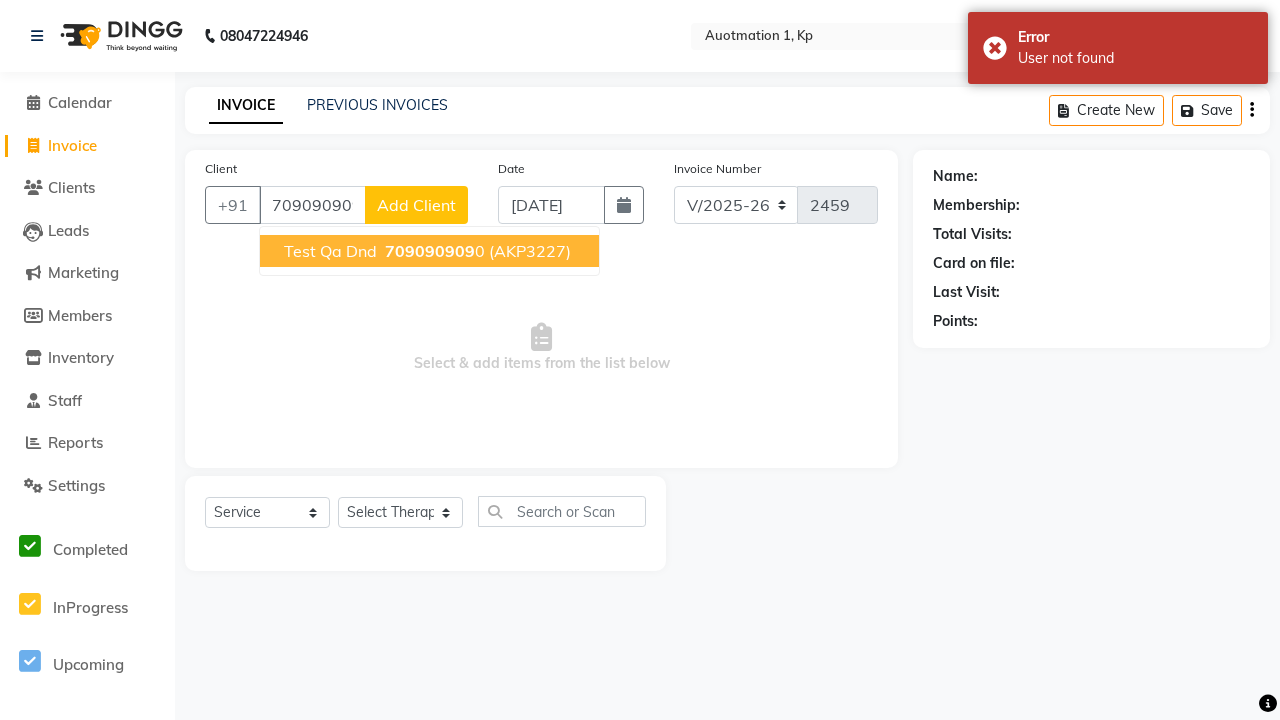 click on "709090909" at bounding box center [430, 251] 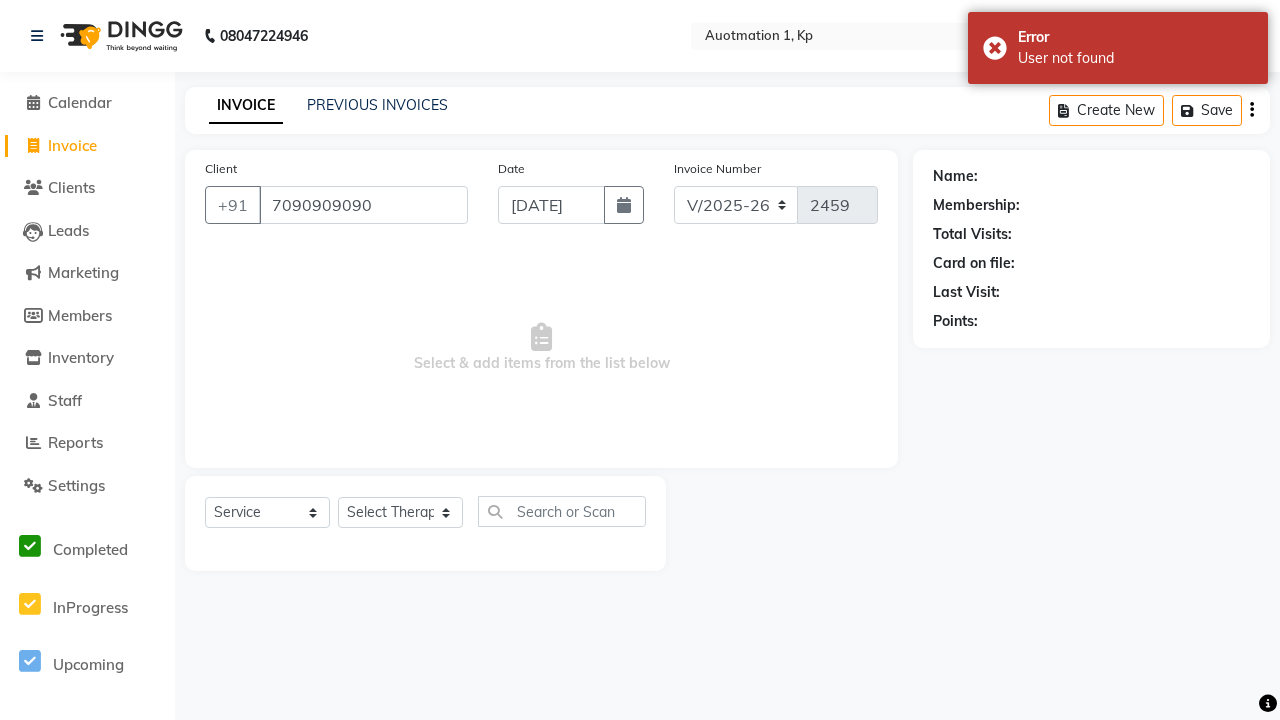 type on "7090909090" 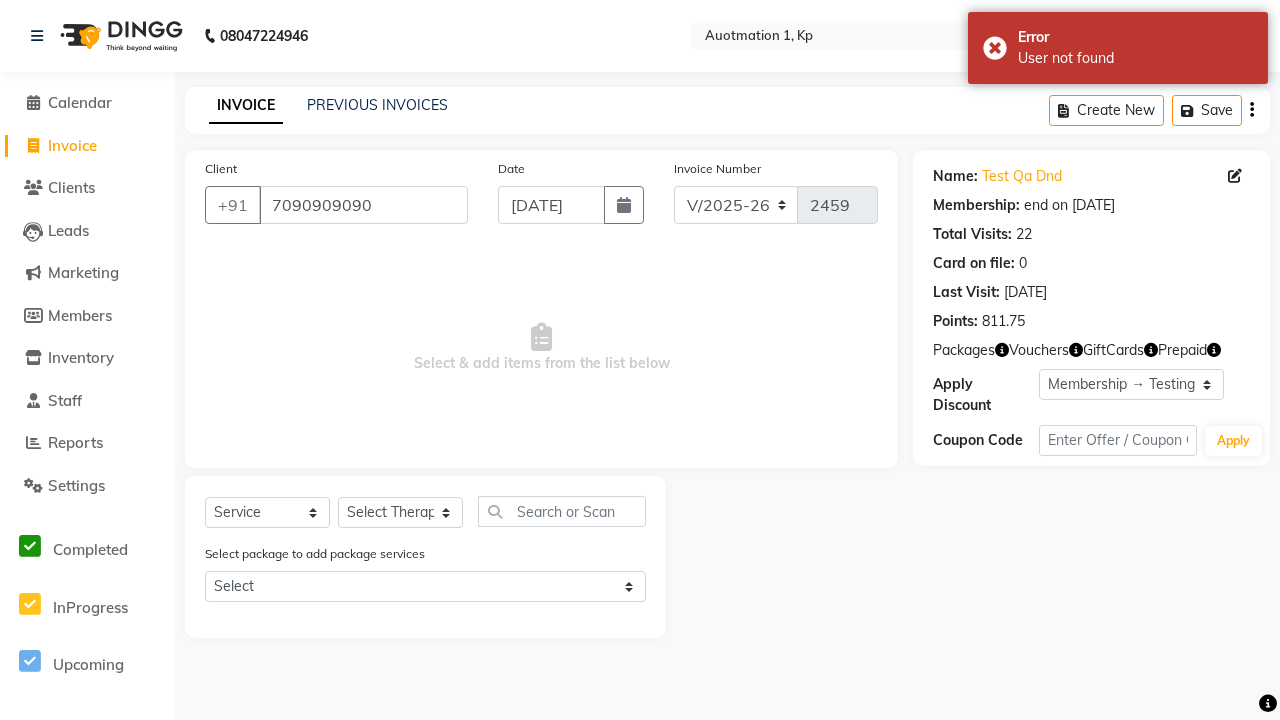 select on "0:" 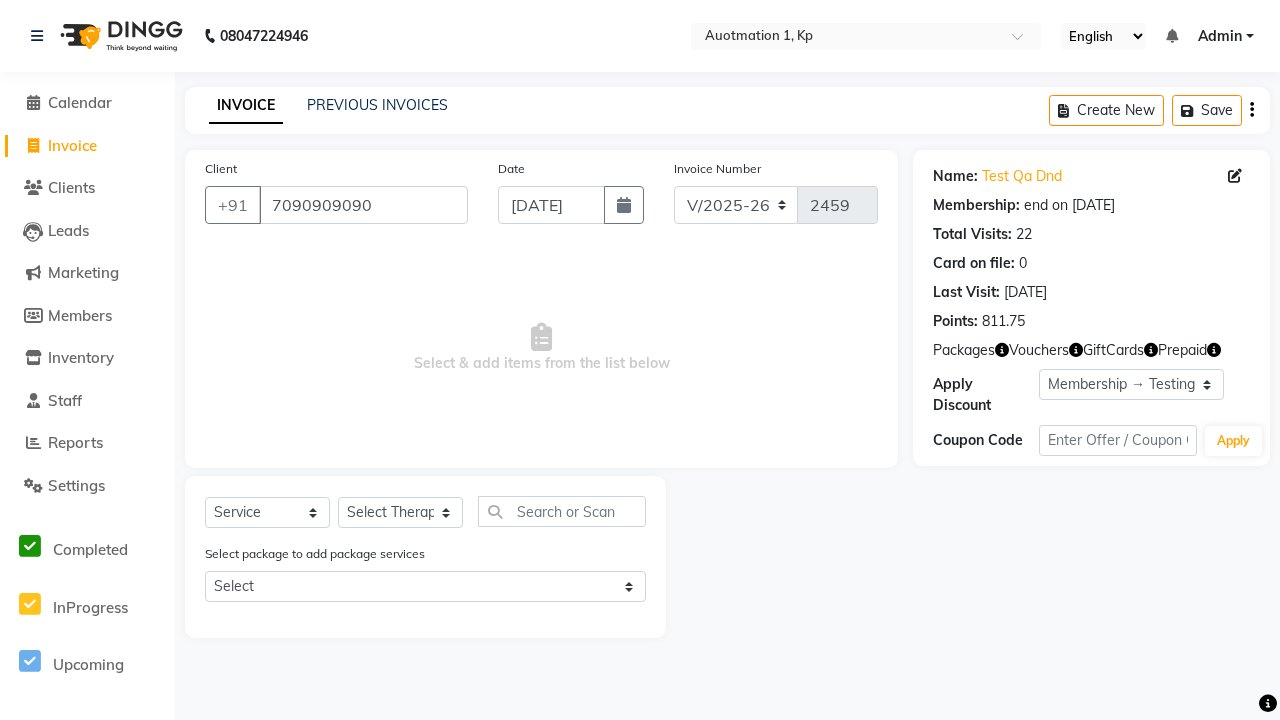 select on "5421" 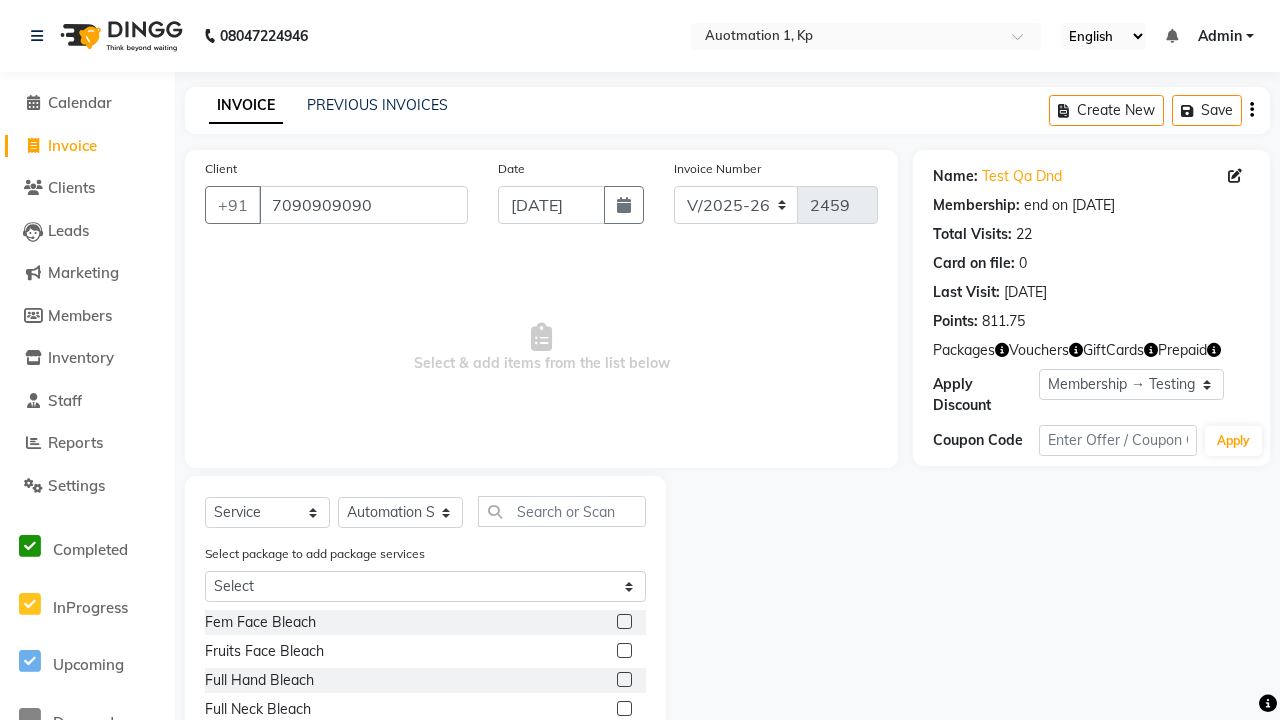 click 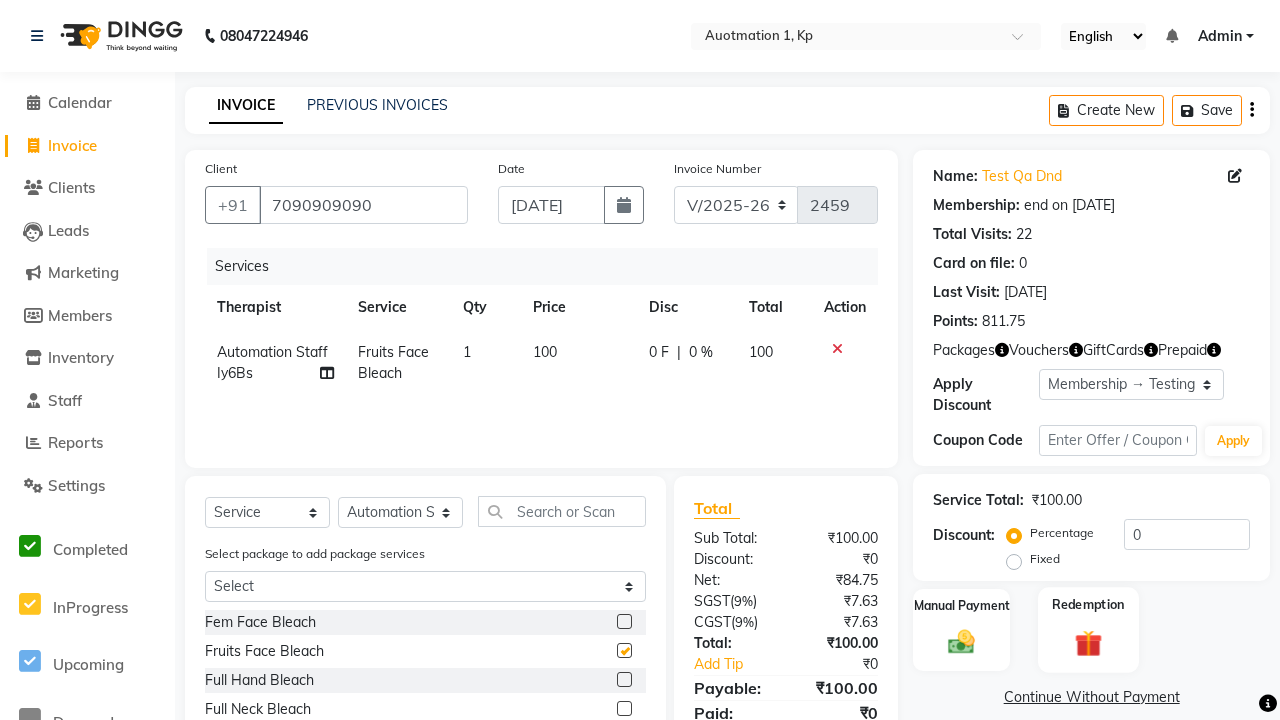 click 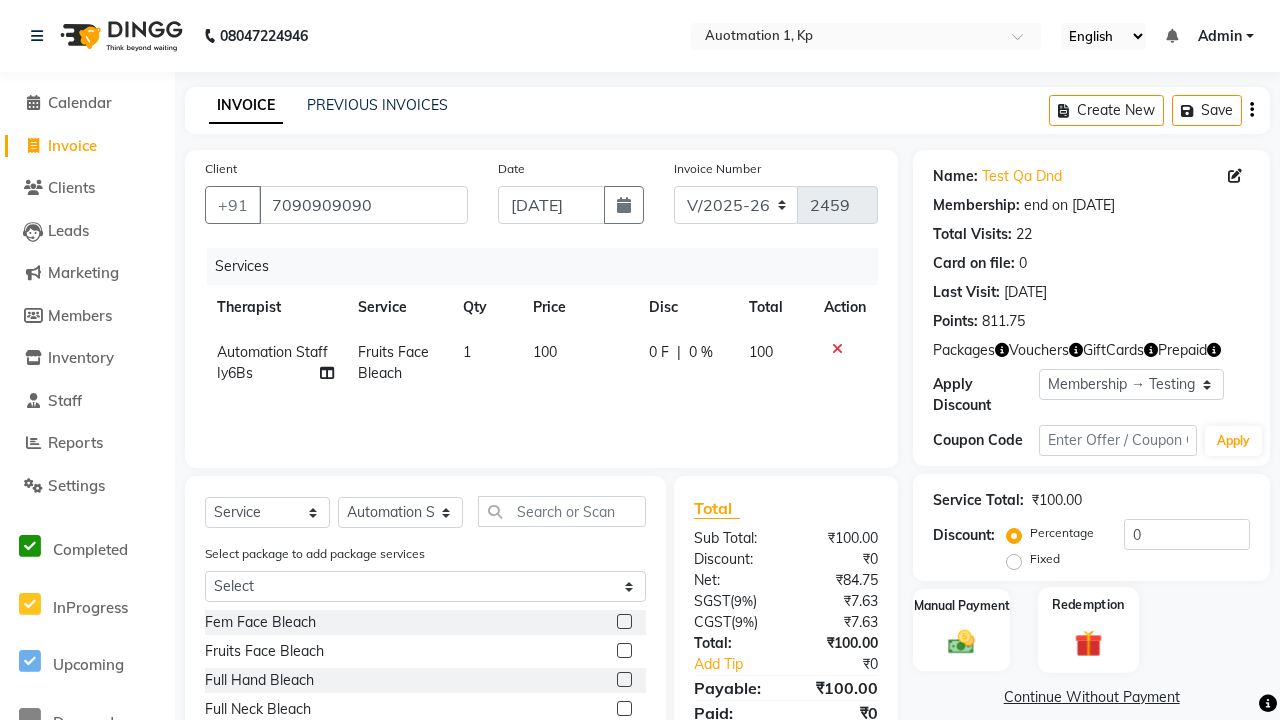 checkbox on "false" 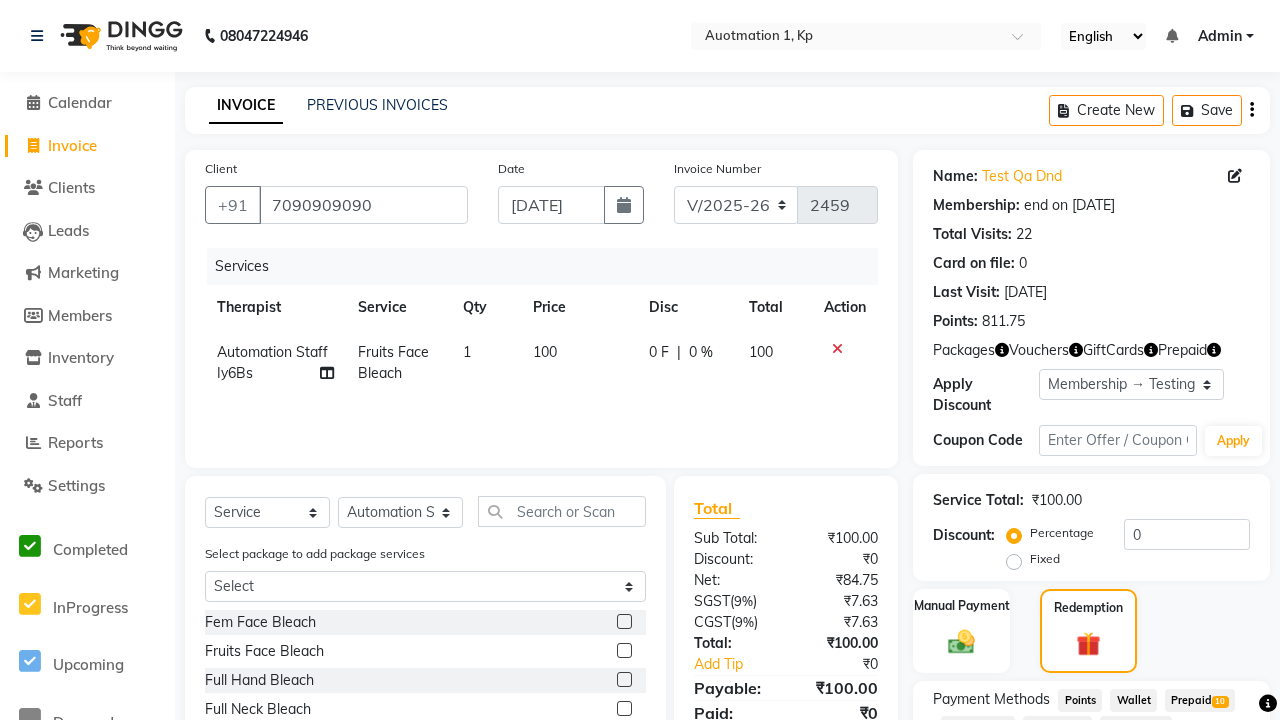 click on "Package  43" 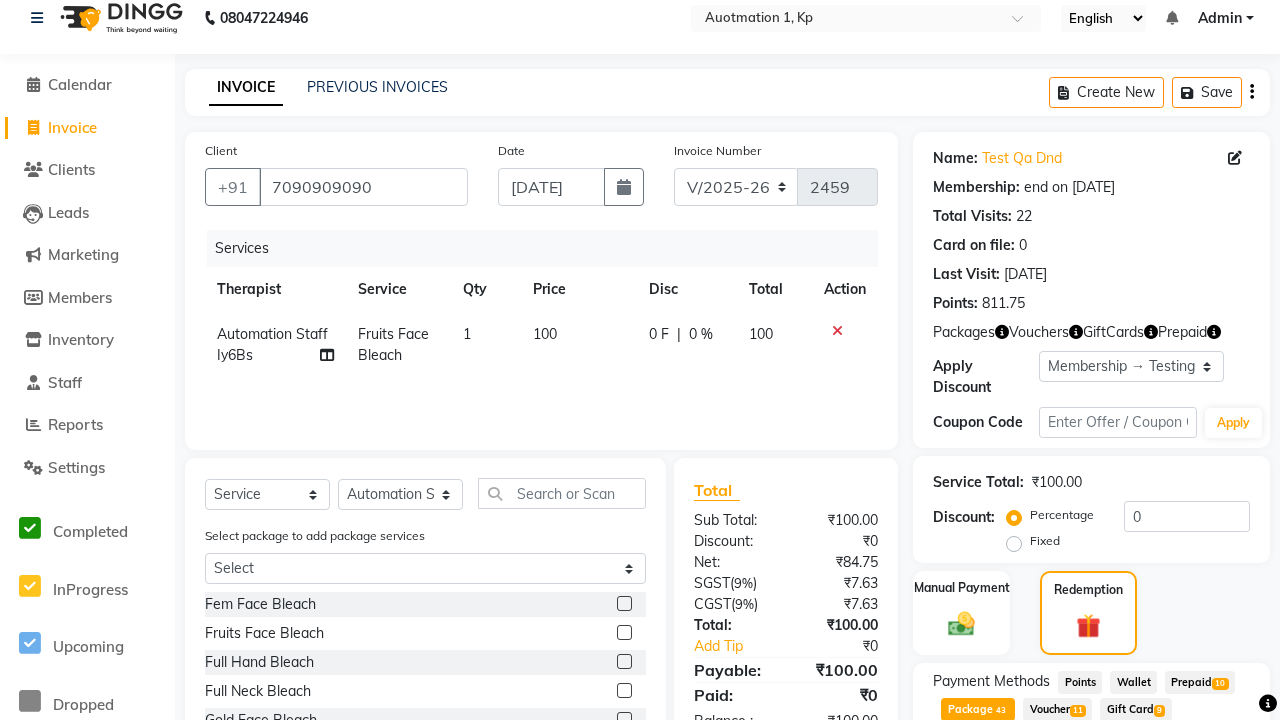 click on "Apply" at bounding box center [1197, 790] 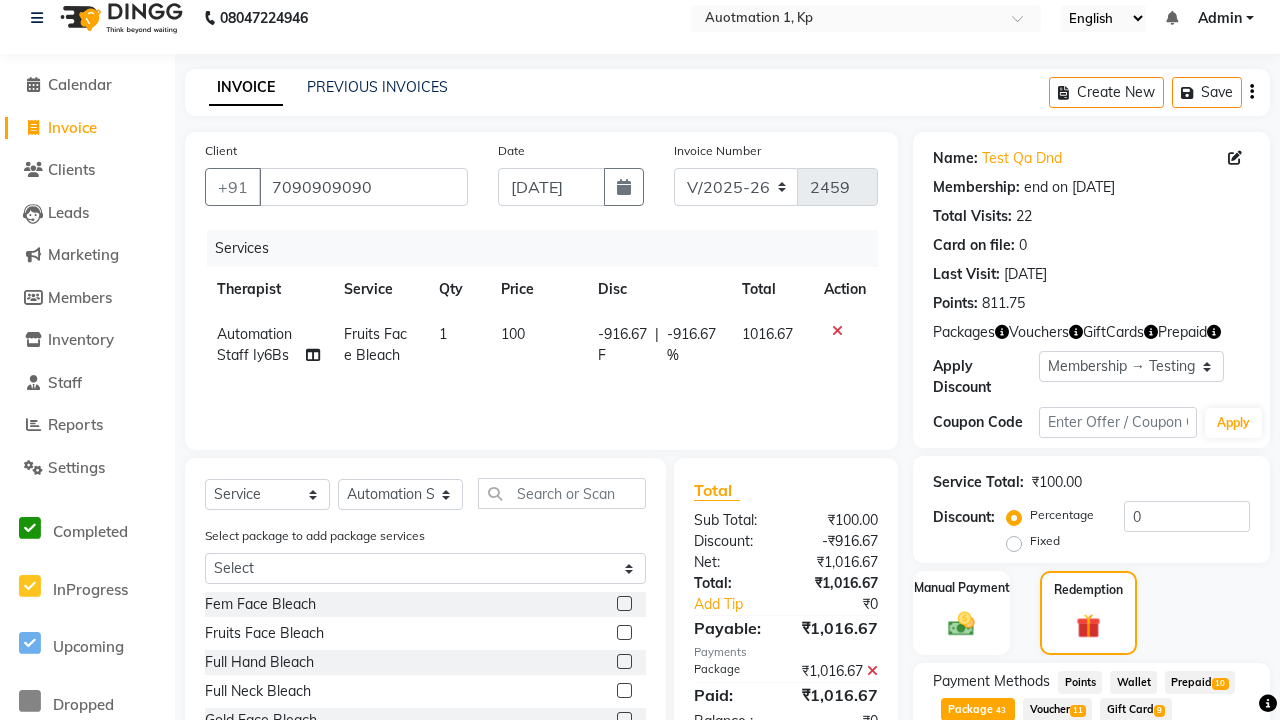 scroll, scrollTop: 340, scrollLeft: 0, axis: vertical 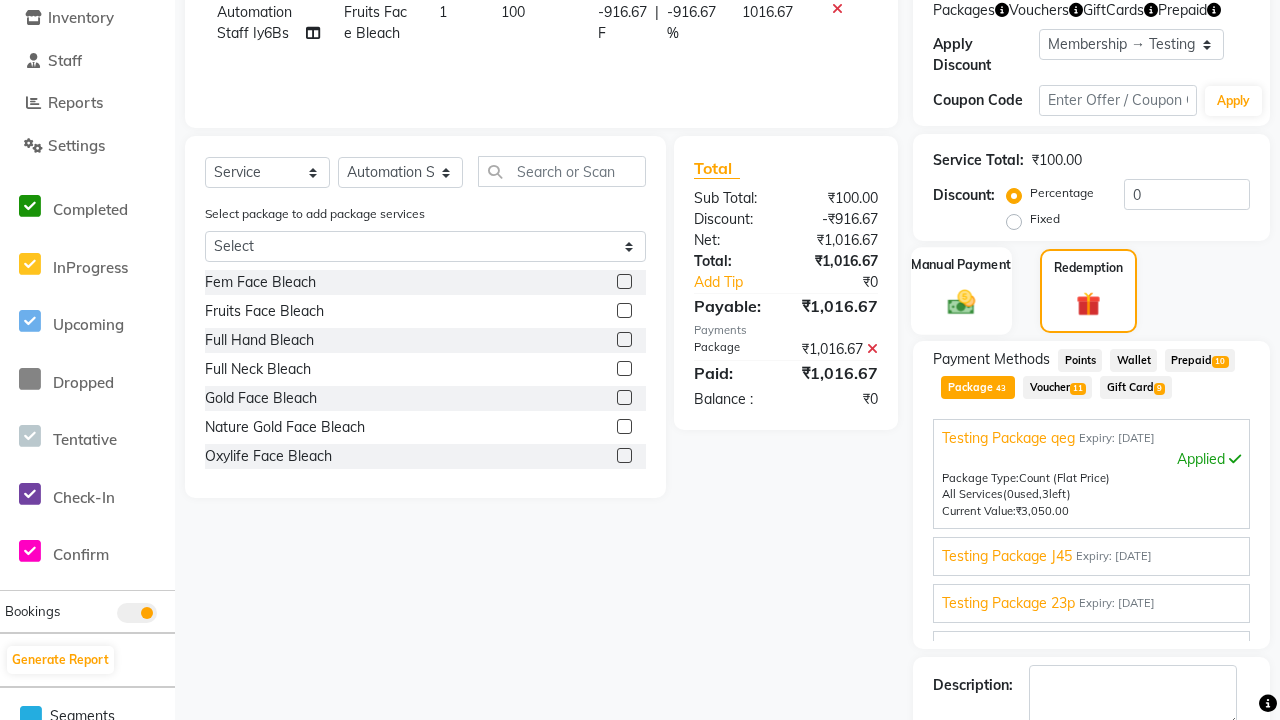 click 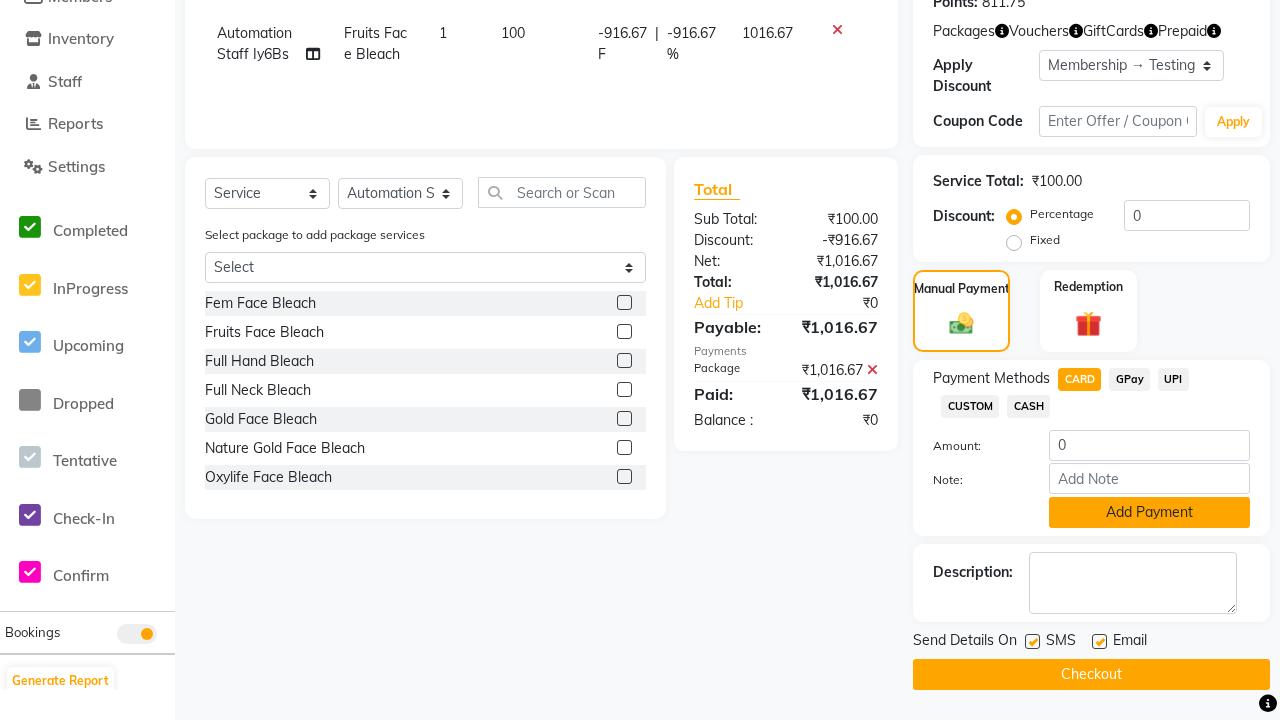 click on "Add Payment" 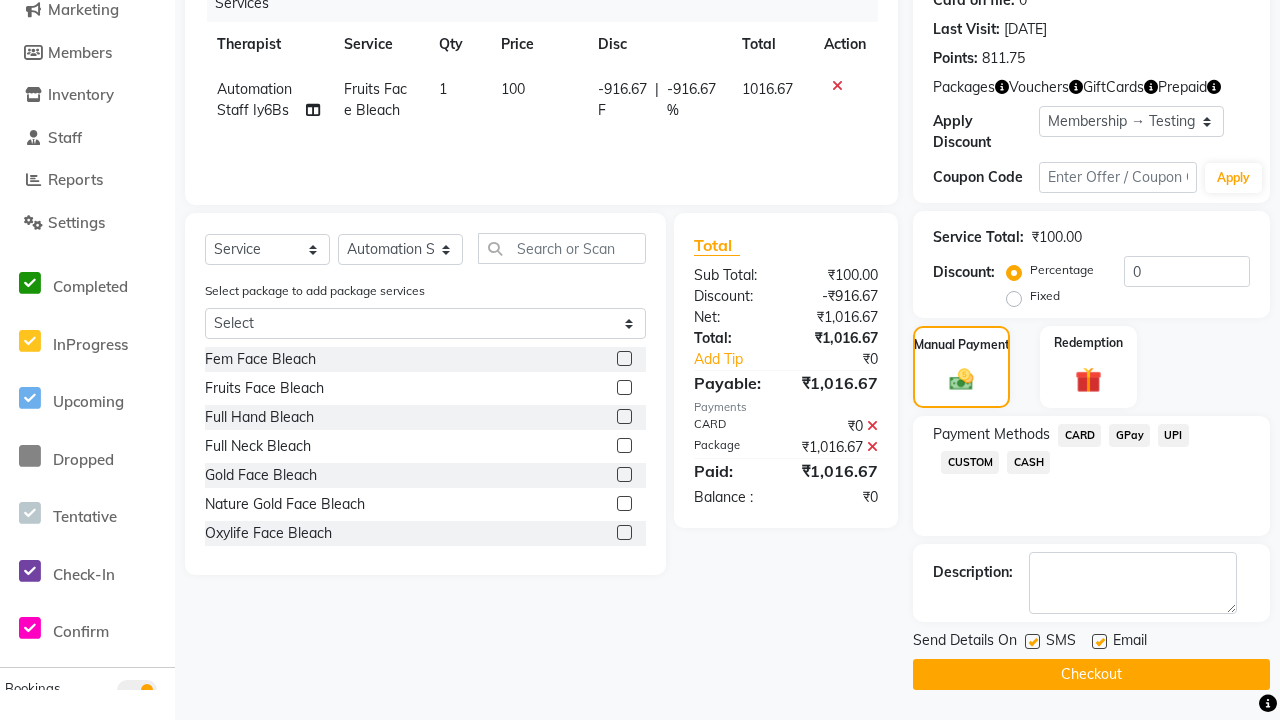 click 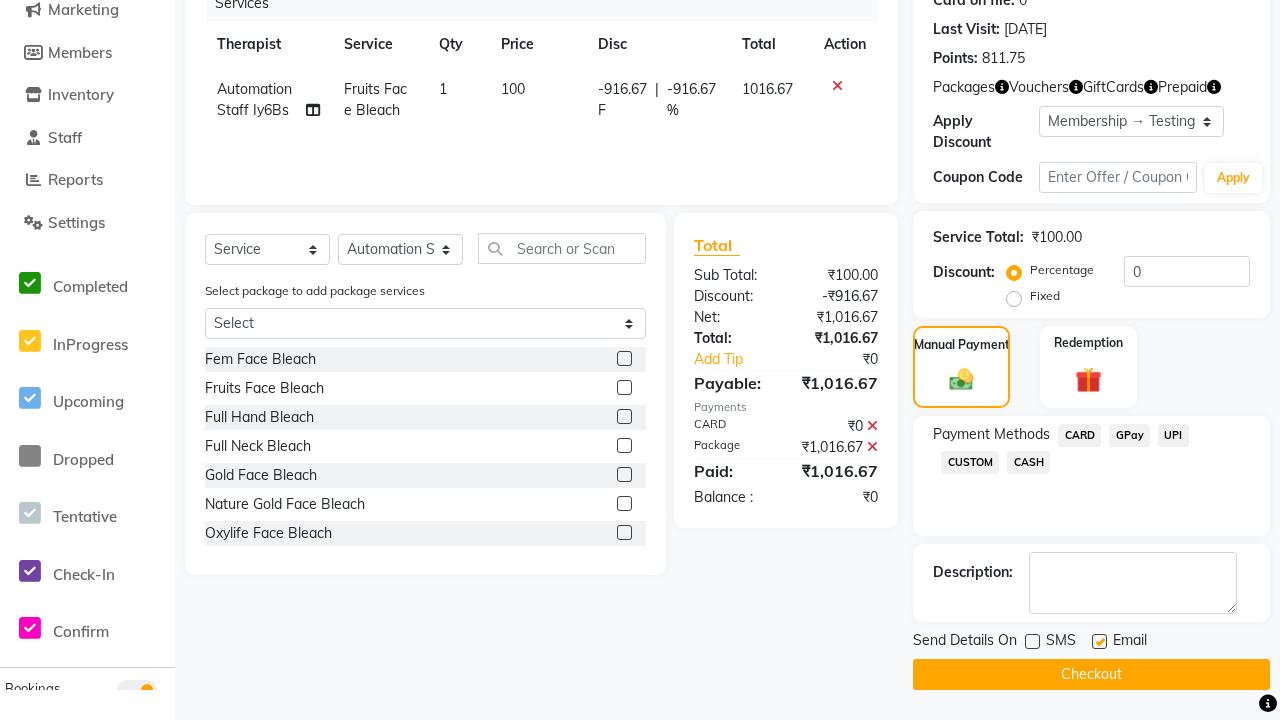 click 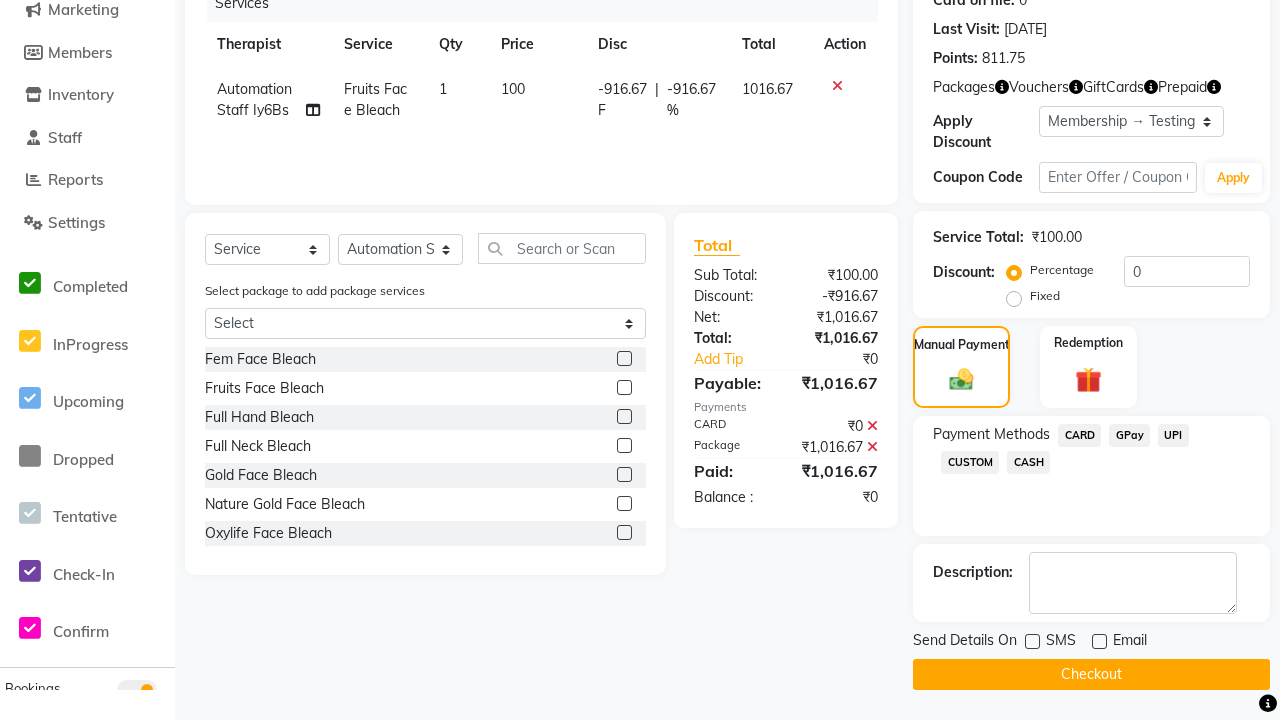 click on "Checkout" 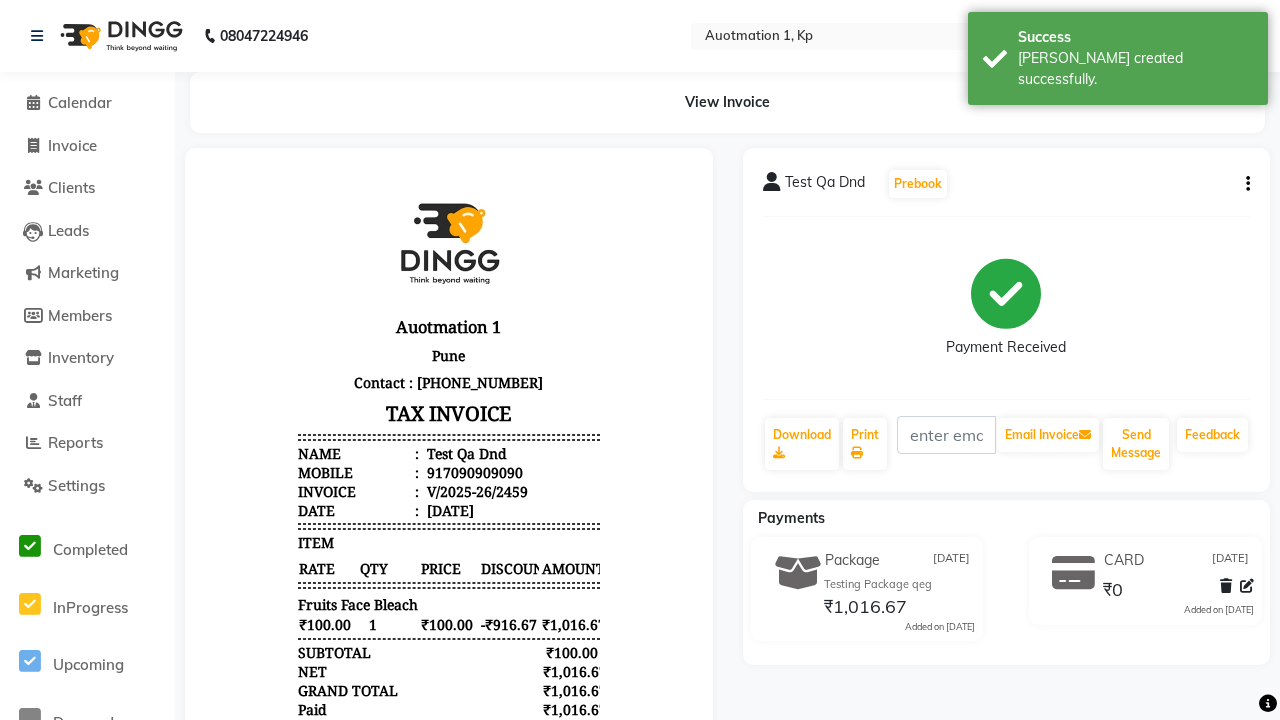 scroll, scrollTop: 0, scrollLeft: 0, axis: both 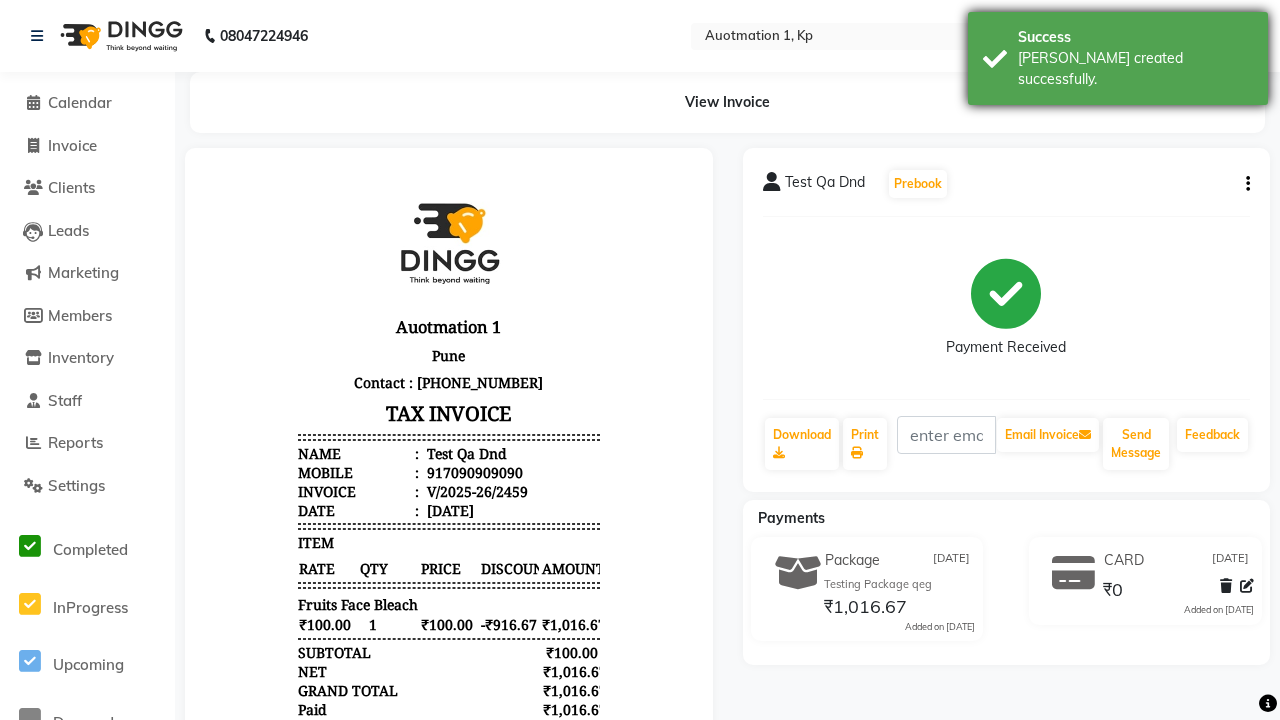 click on "[PERSON_NAME] created successfully." at bounding box center [1135, 69] 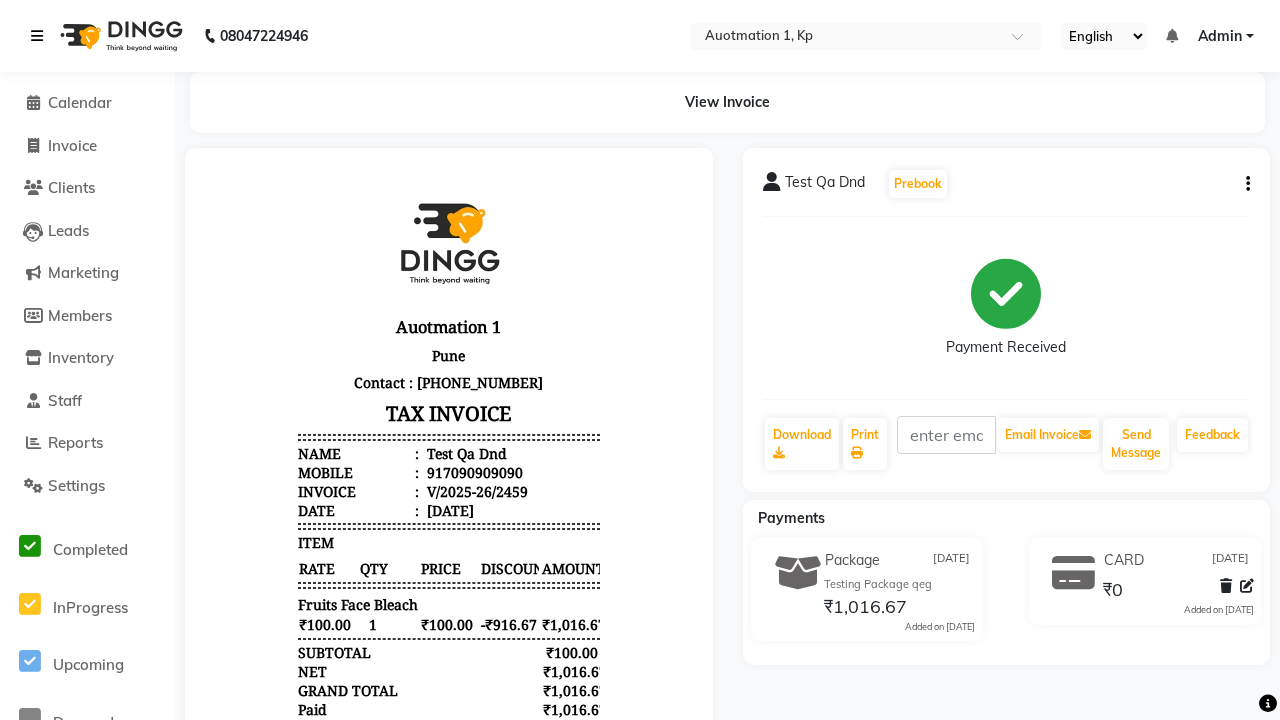click at bounding box center (37, 36) 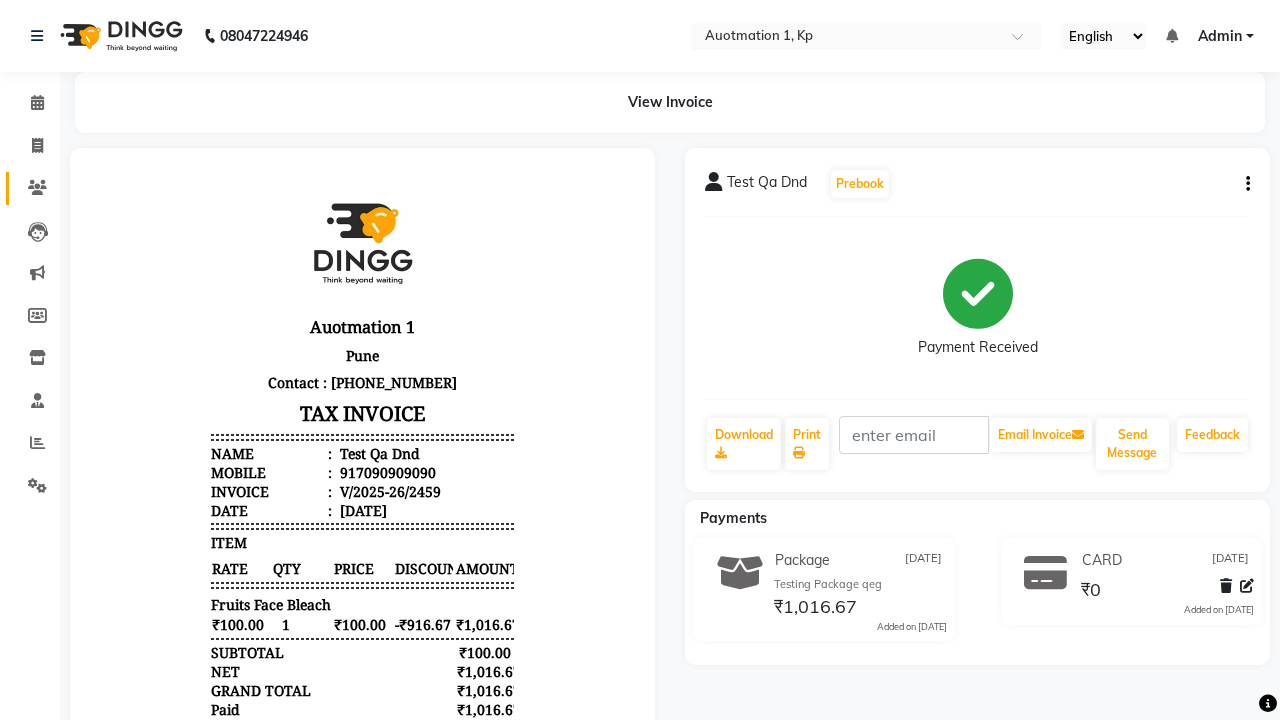 click 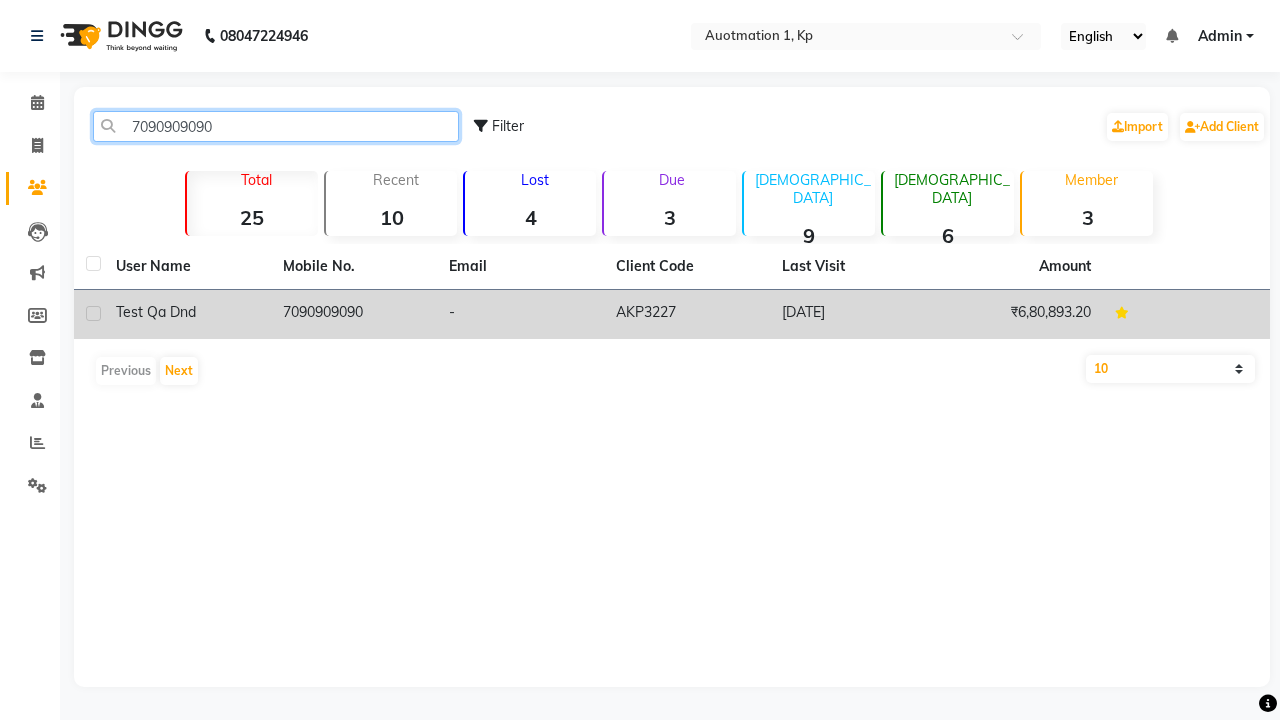type on "7090909090" 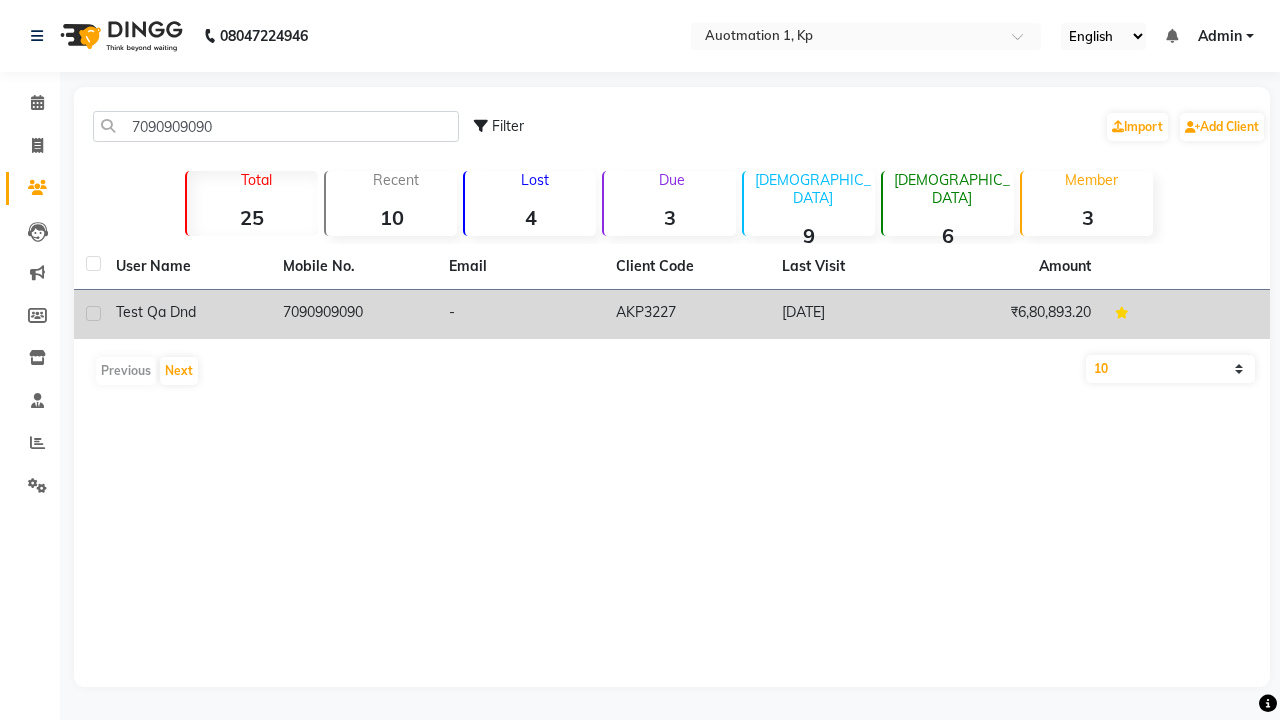 click on "7090909090" 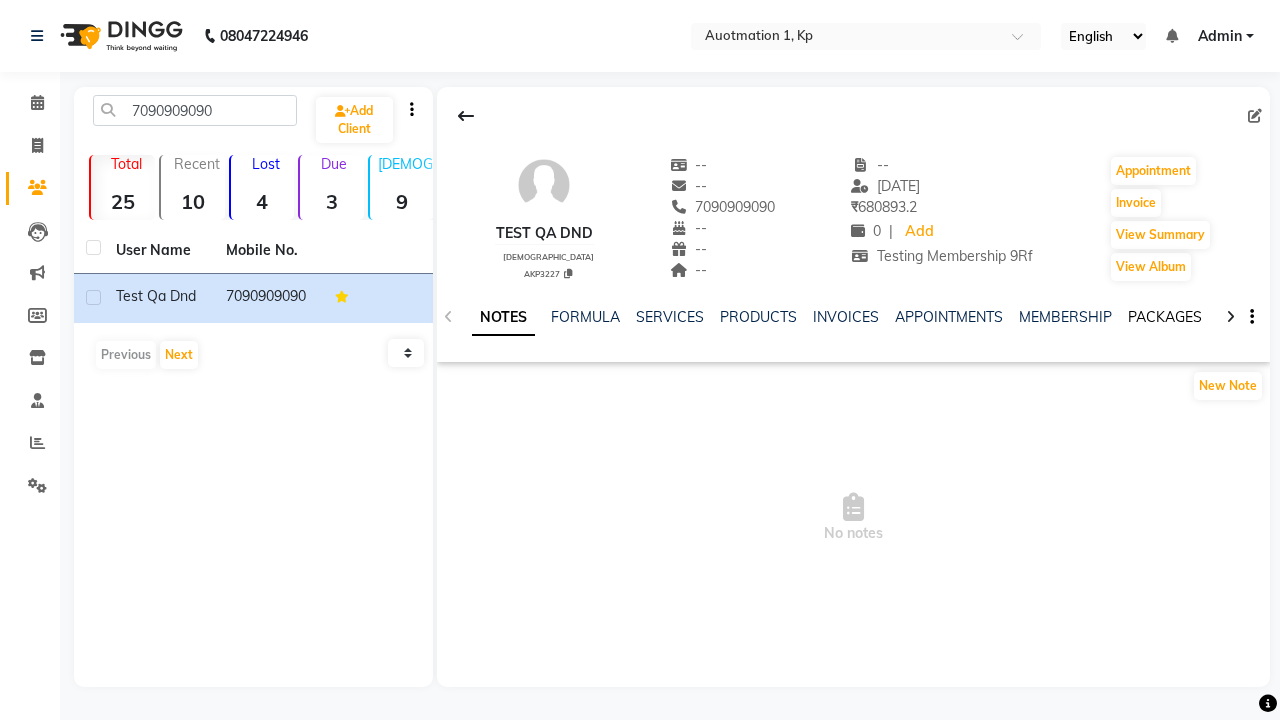 click on "PACKAGES" 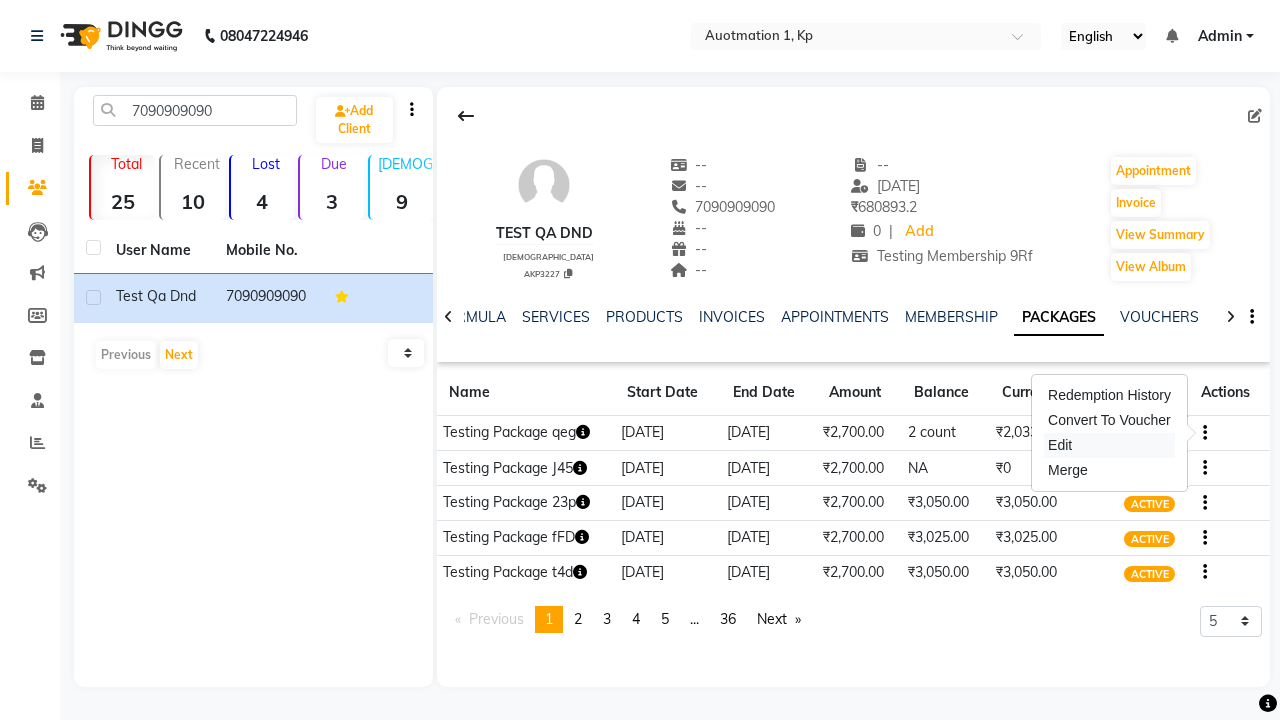 click on "Edit" at bounding box center [1109, 445] 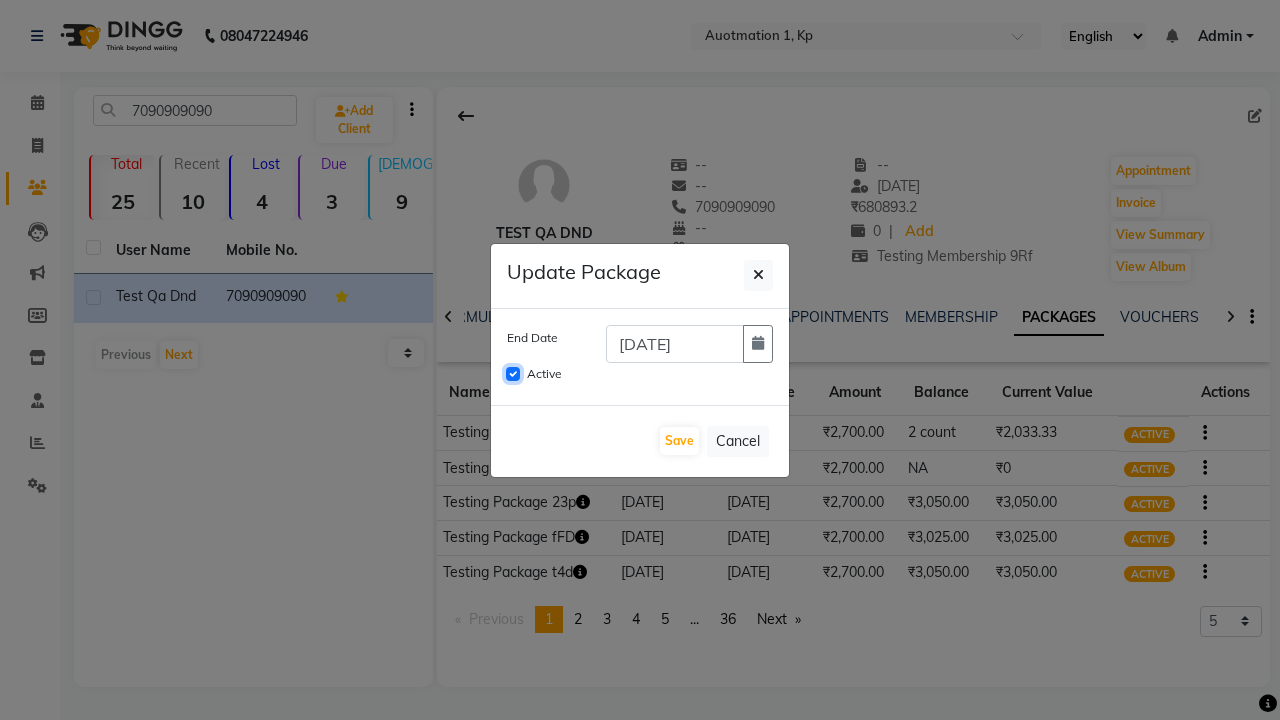 click on "Active" at bounding box center [513, 374] 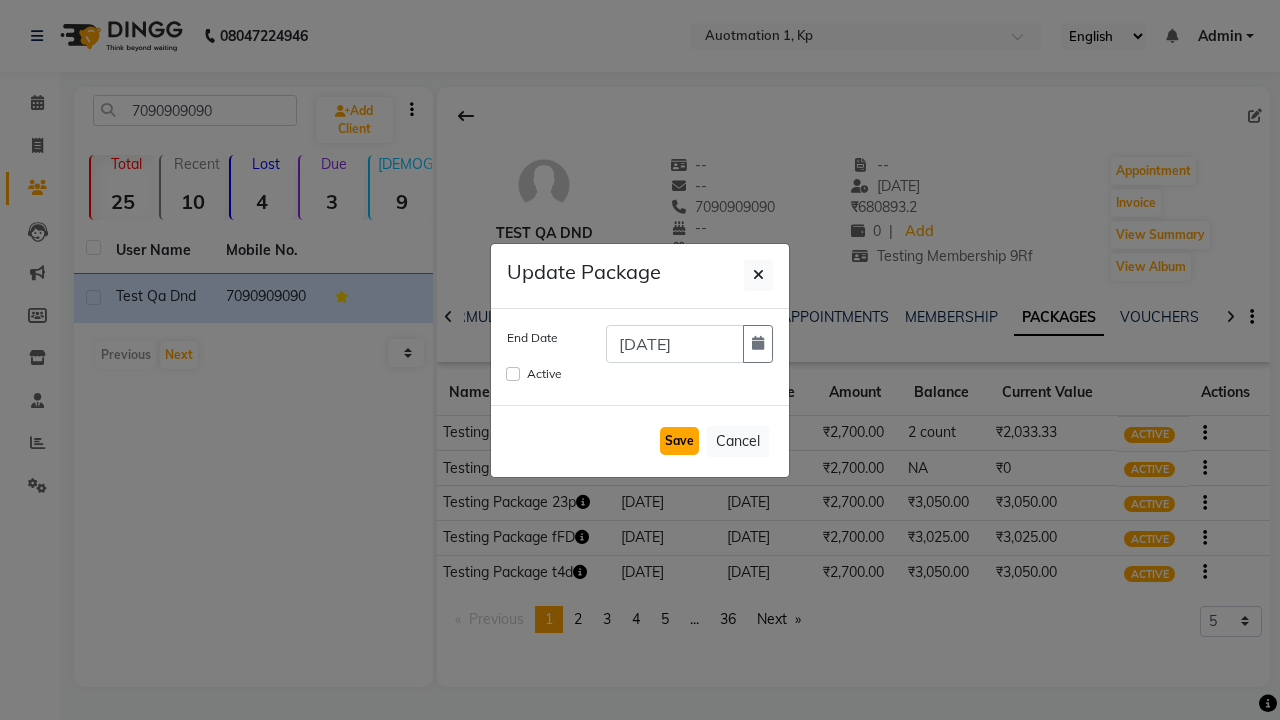 click on "Save" 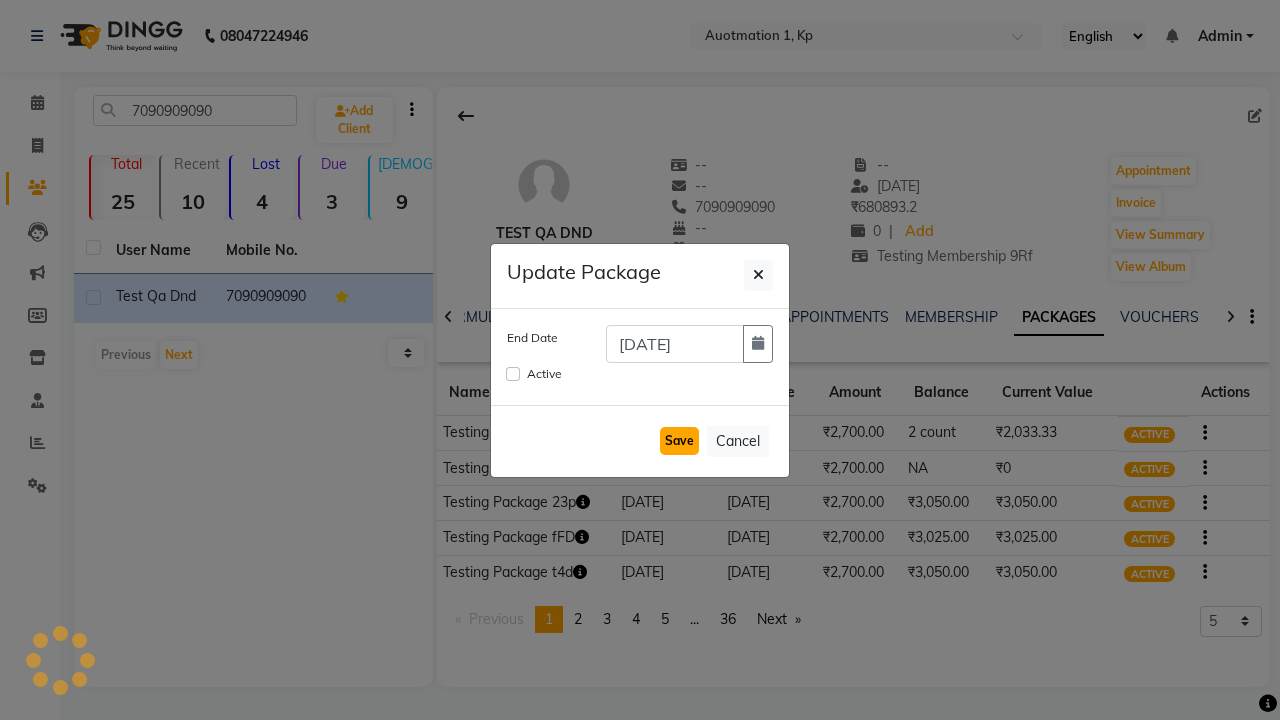 type 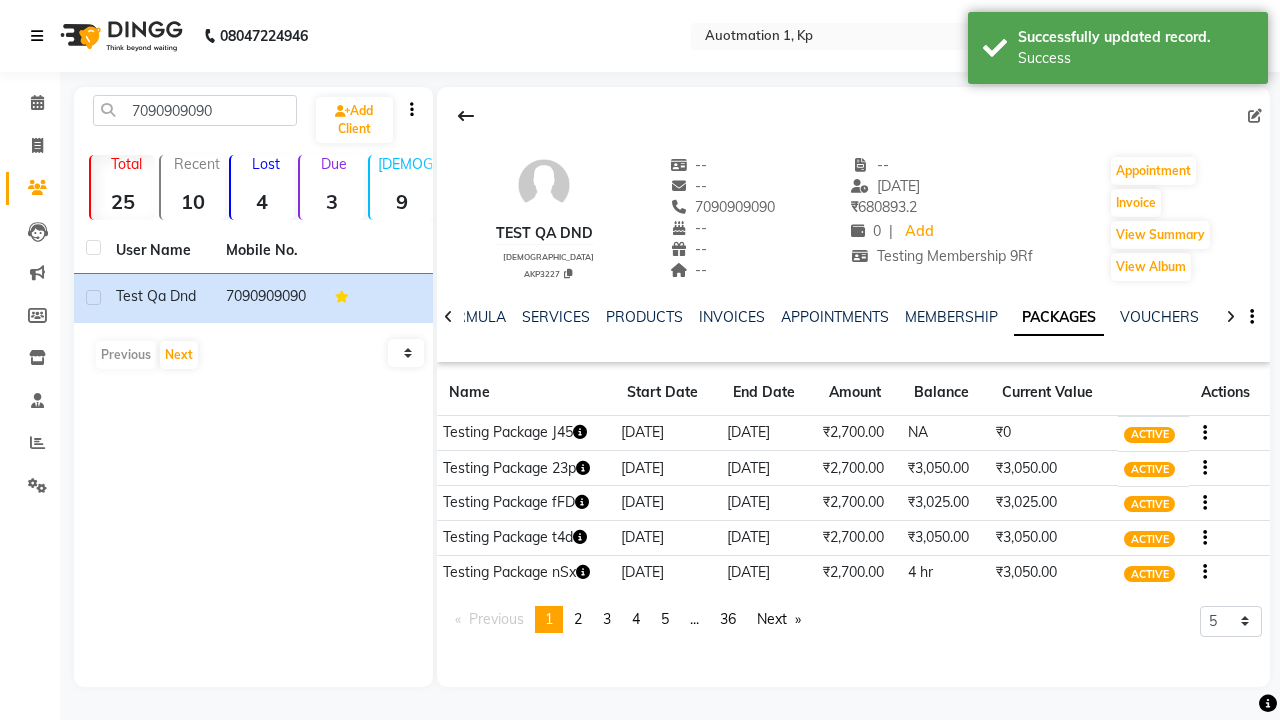 click on "Success" at bounding box center [1135, 58] 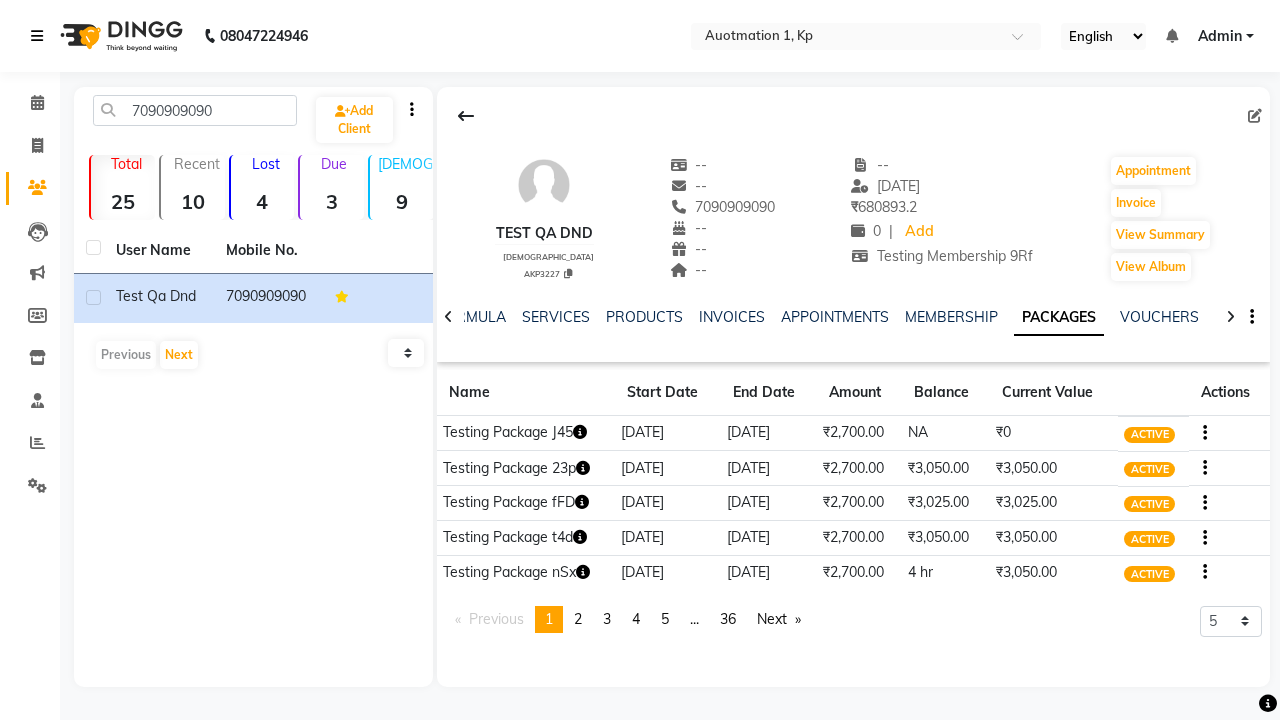 click at bounding box center [37, 36] 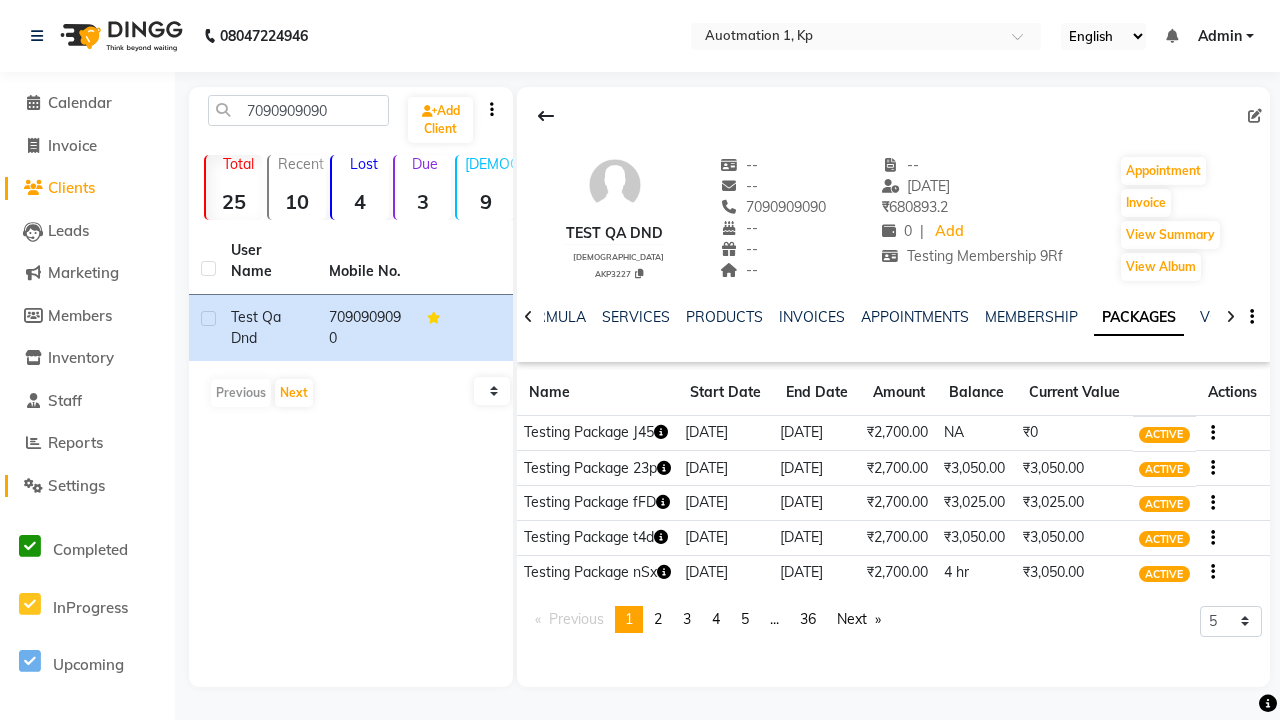 click on "Settings" 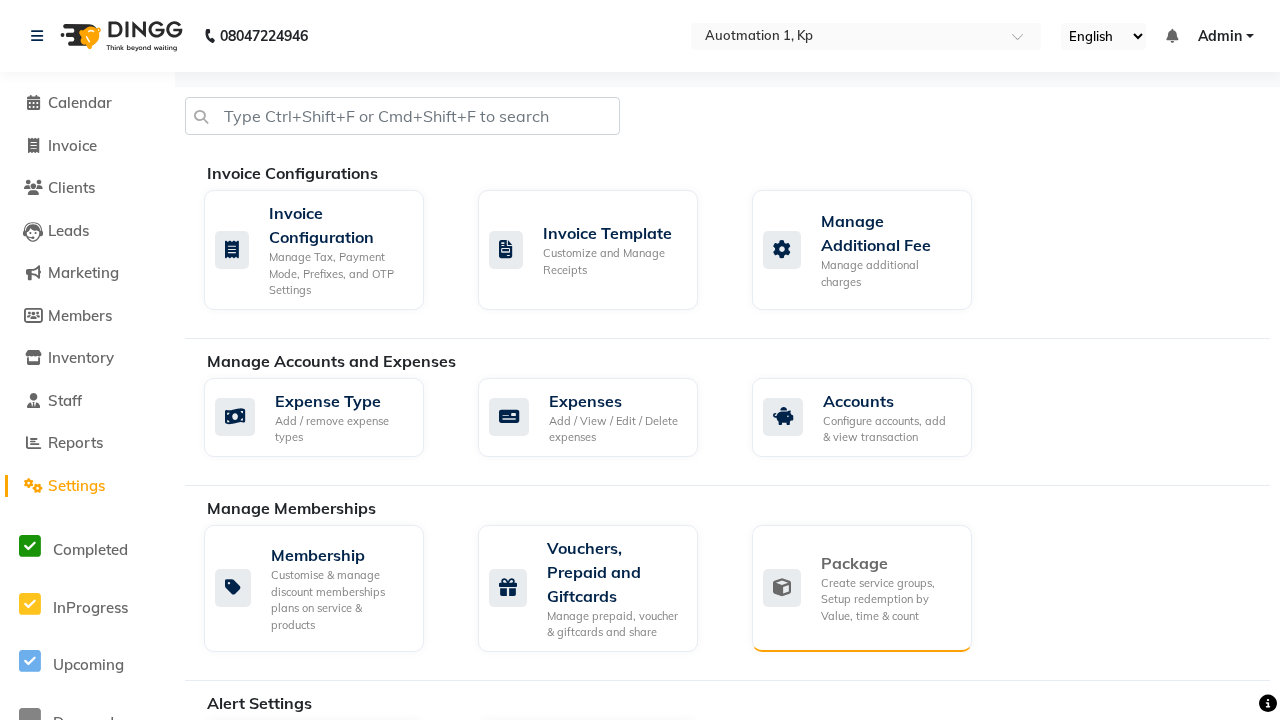 click on "Package" 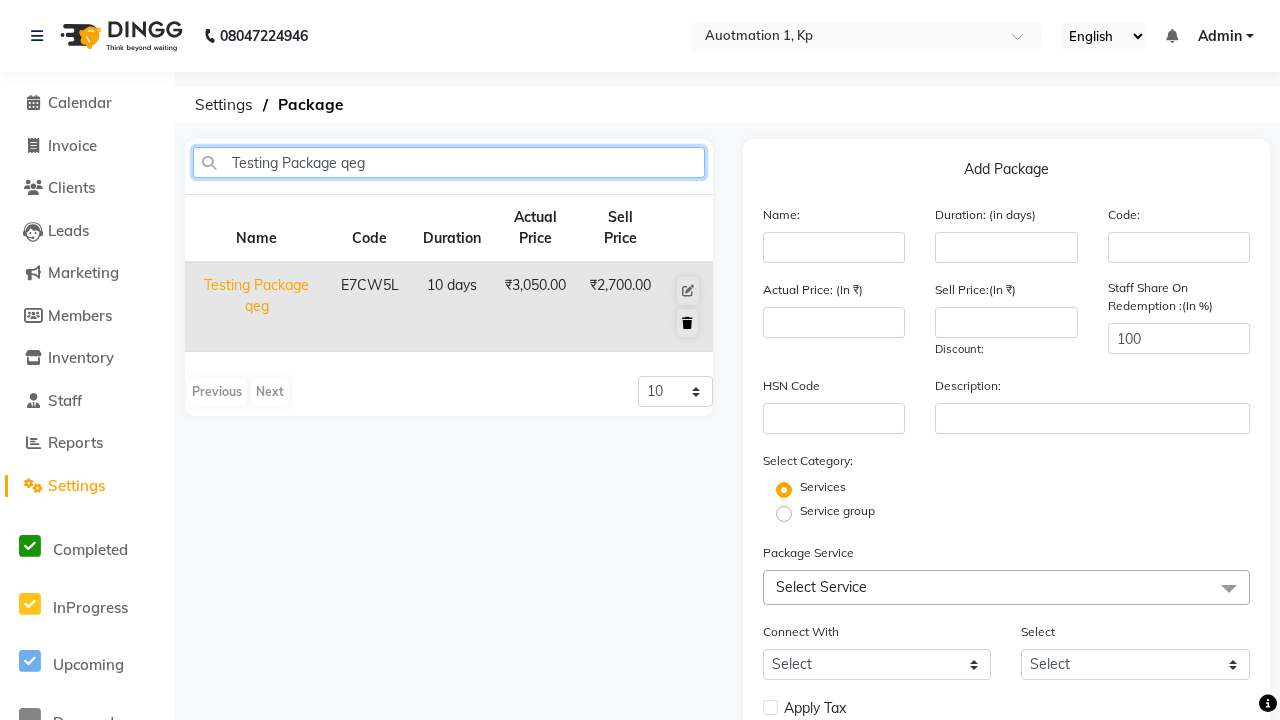 type on "Testing Package qeg" 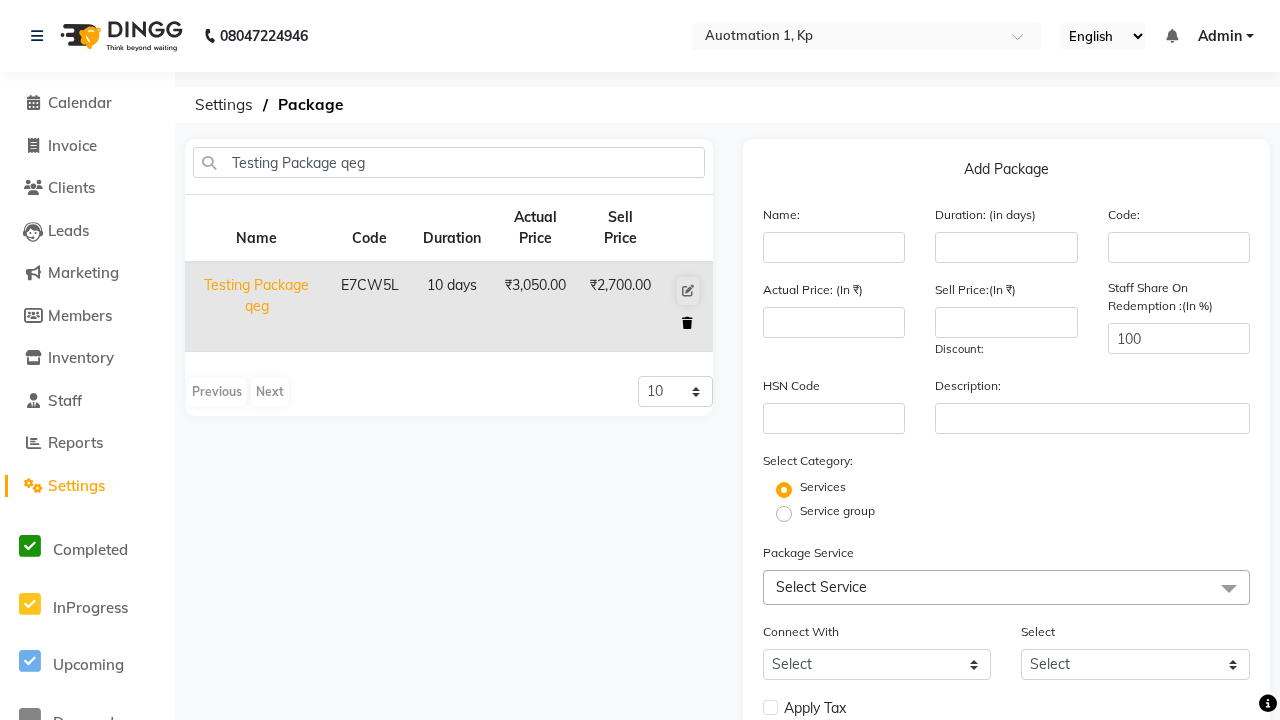 click 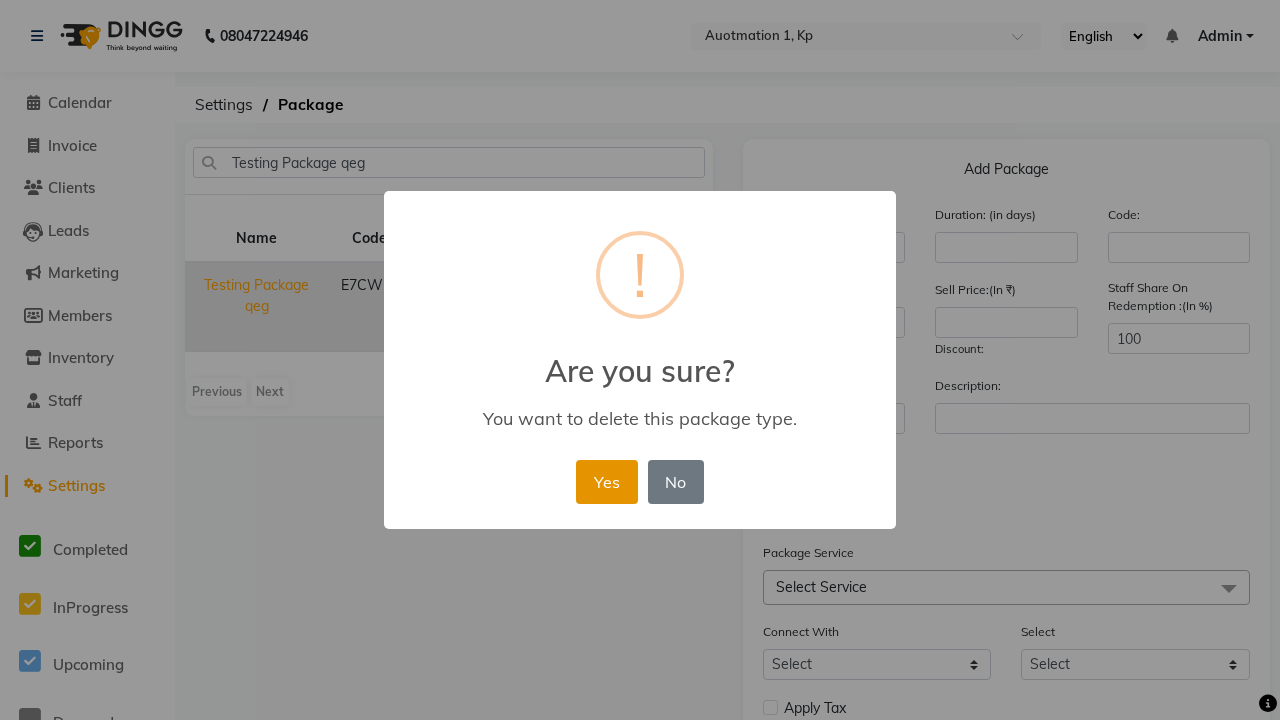 click on "Yes" at bounding box center (606, 482) 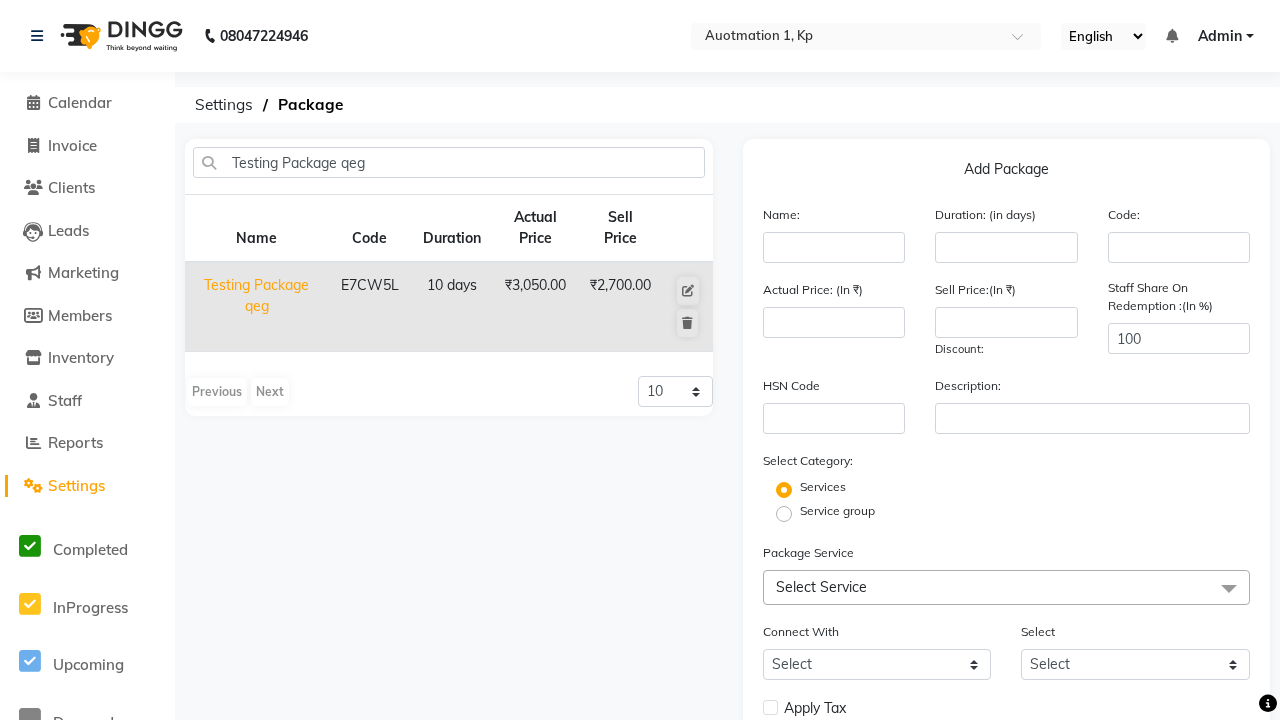 type 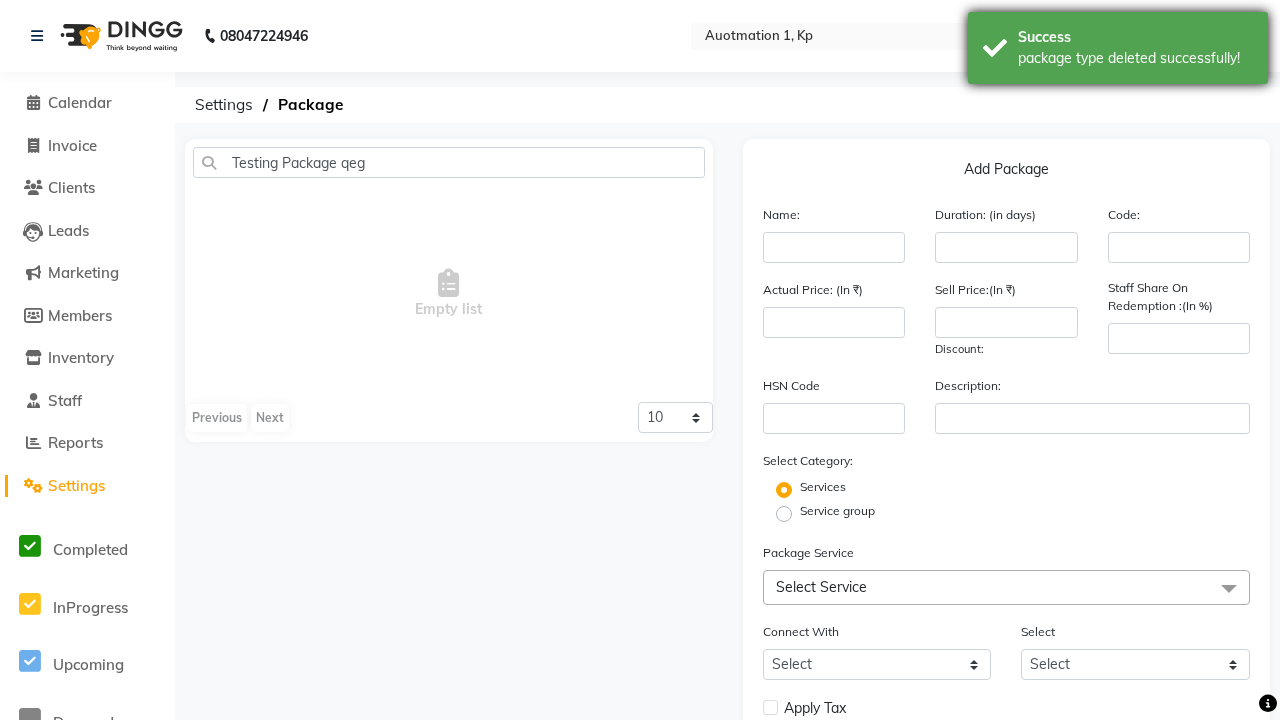 click on "package type deleted successfully!" at bounding box center (1135, 58) 